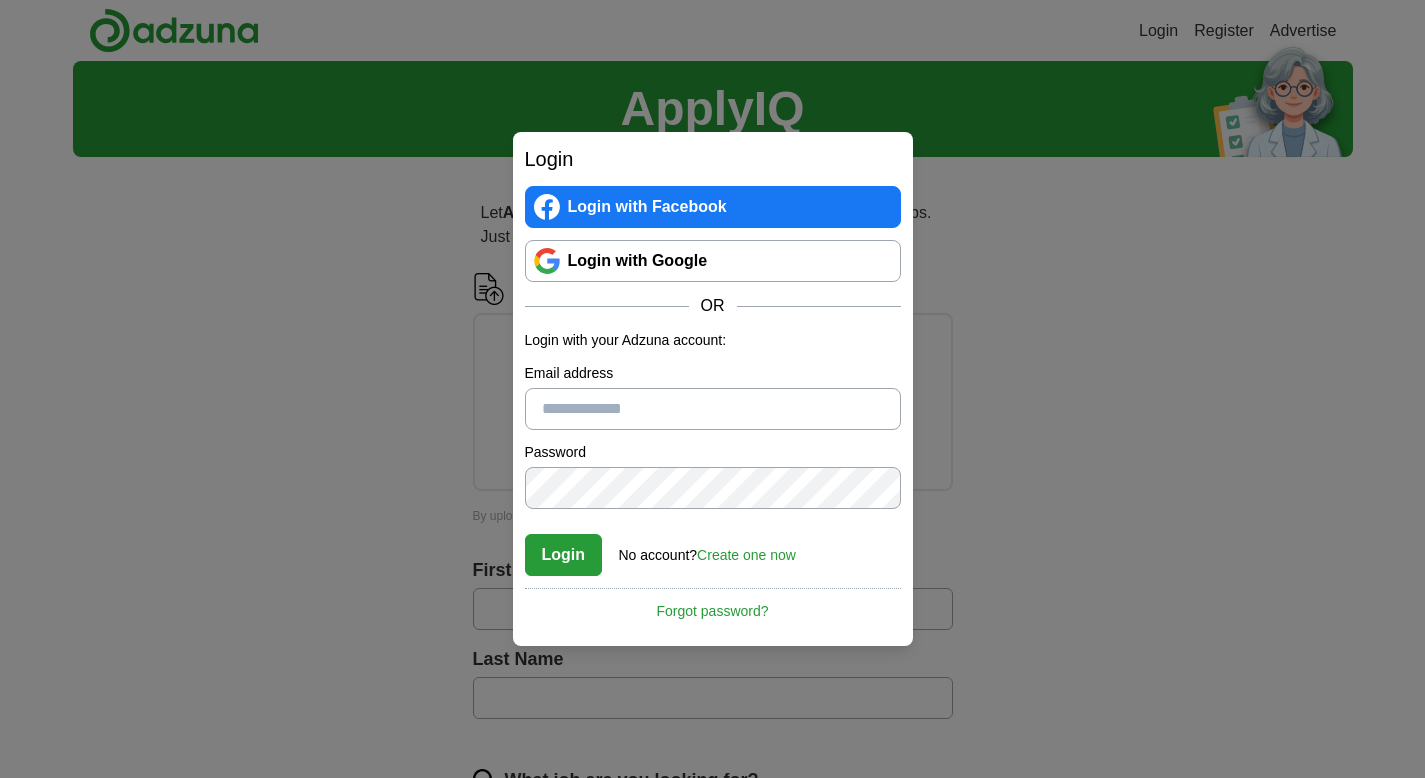 scroll, scrollTop: 0, scrollLeft: 0, axis: both 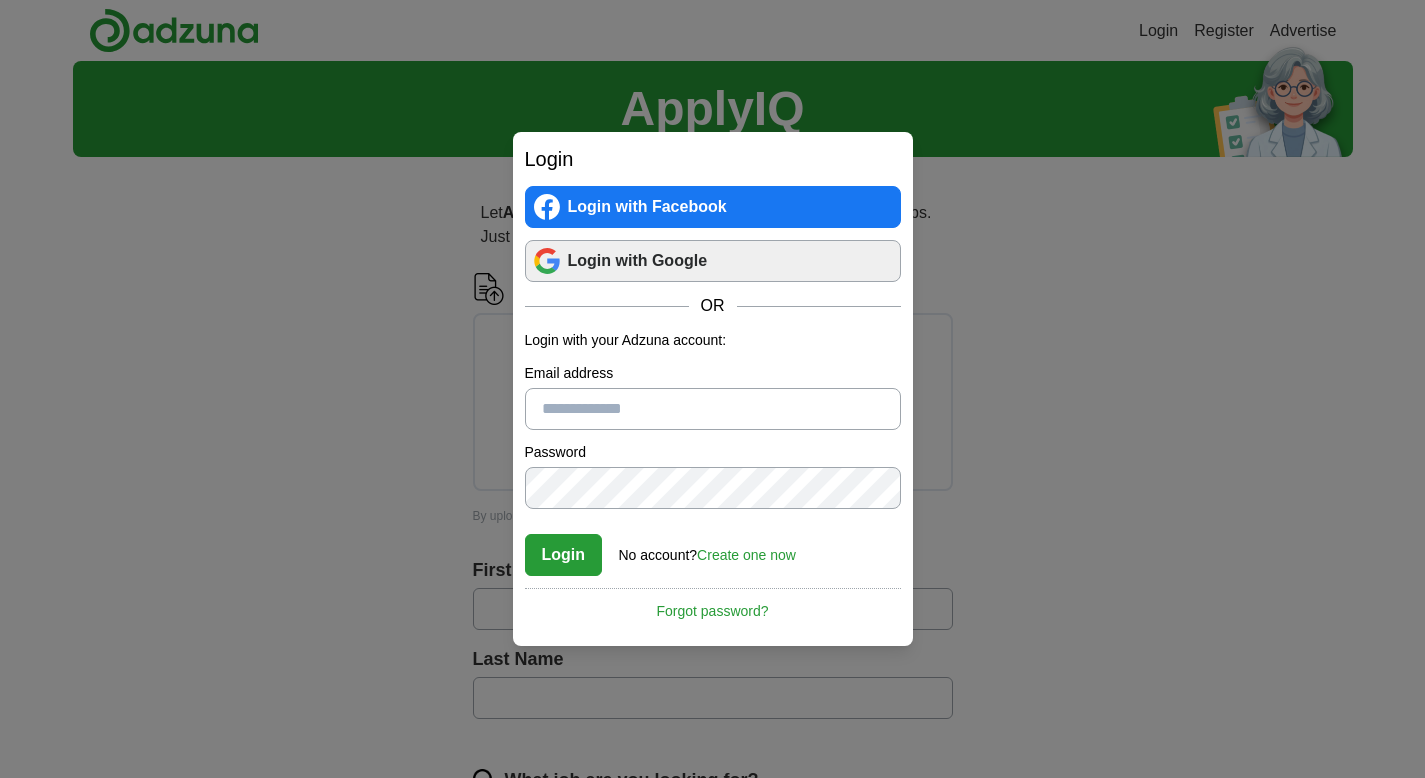type on "**********" 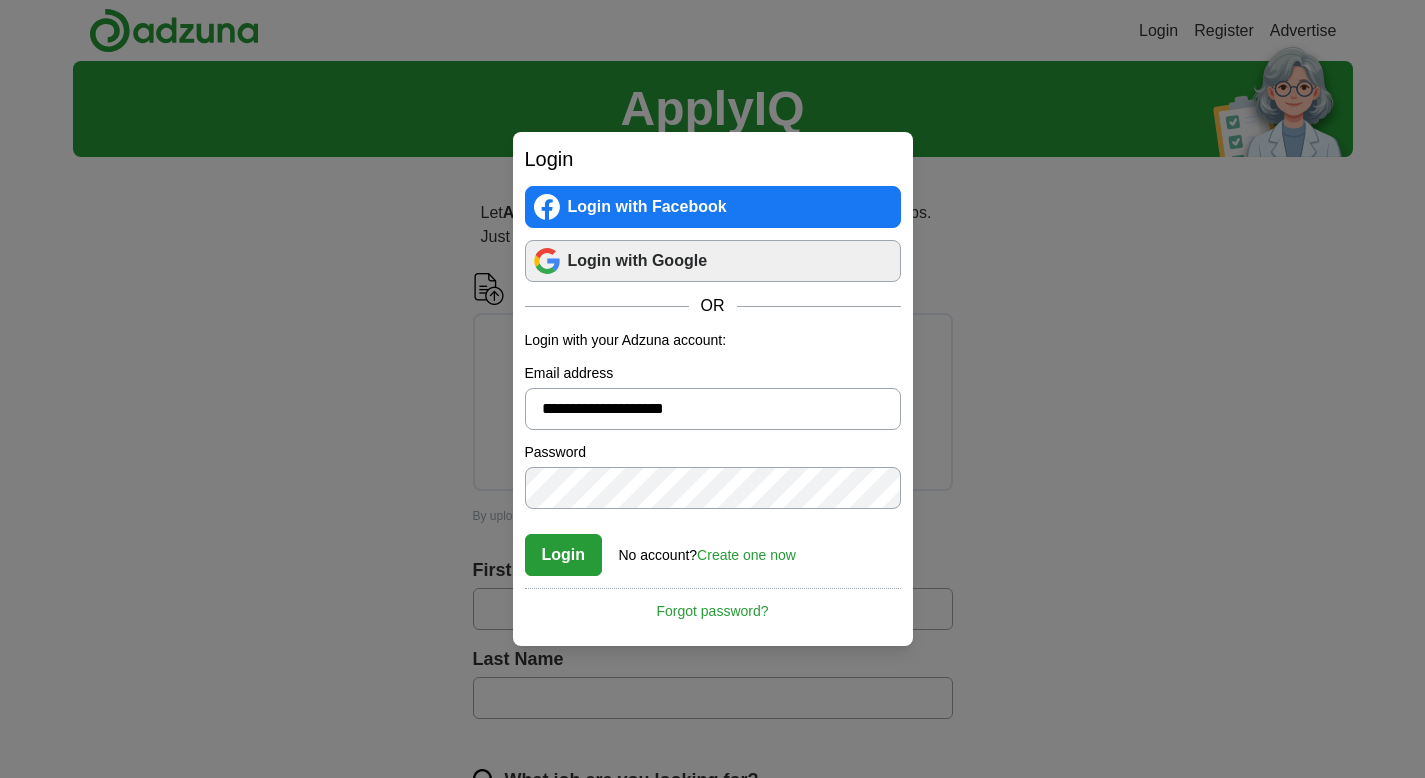 click on "Login with Google" at bounding box center [713, 261] 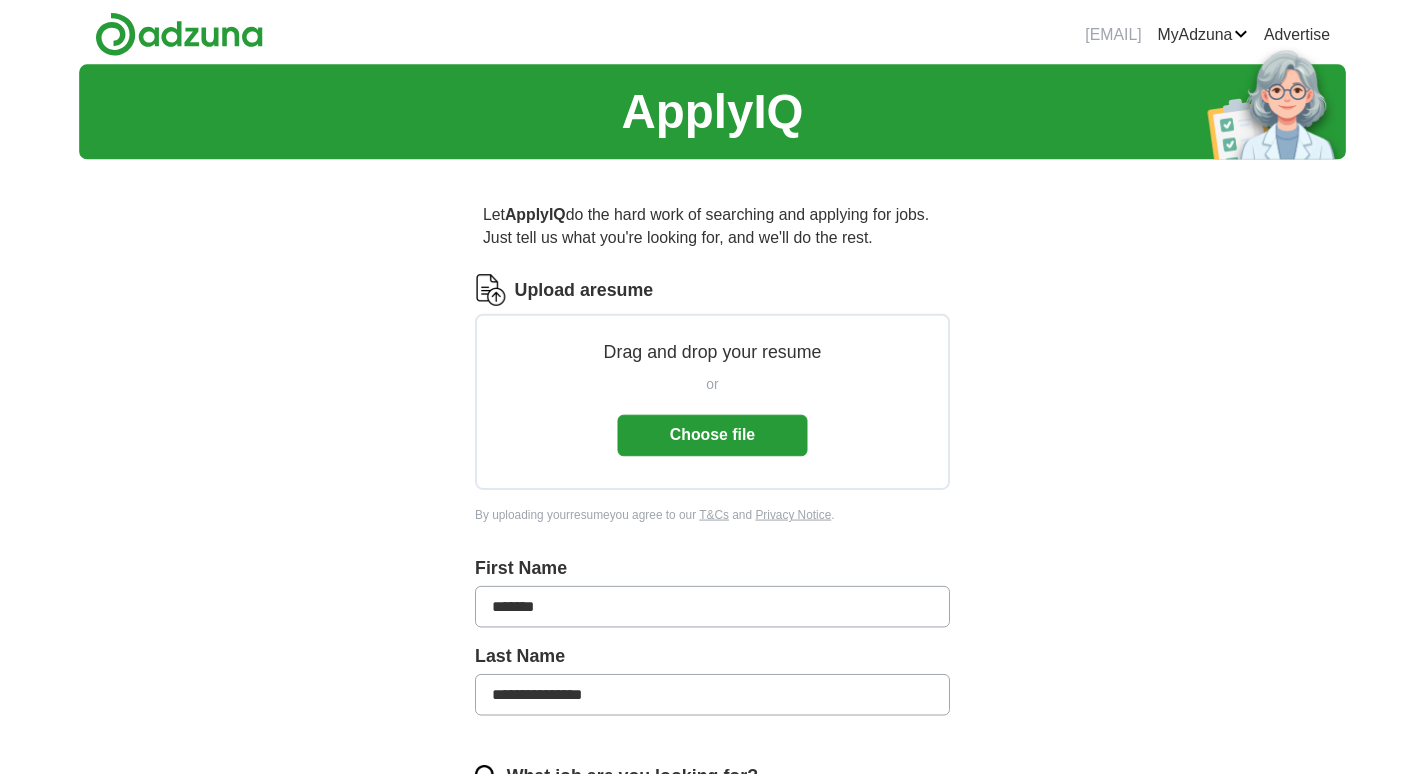 scroll, scrollTop: 0, scrollLeft: 0, axis: both 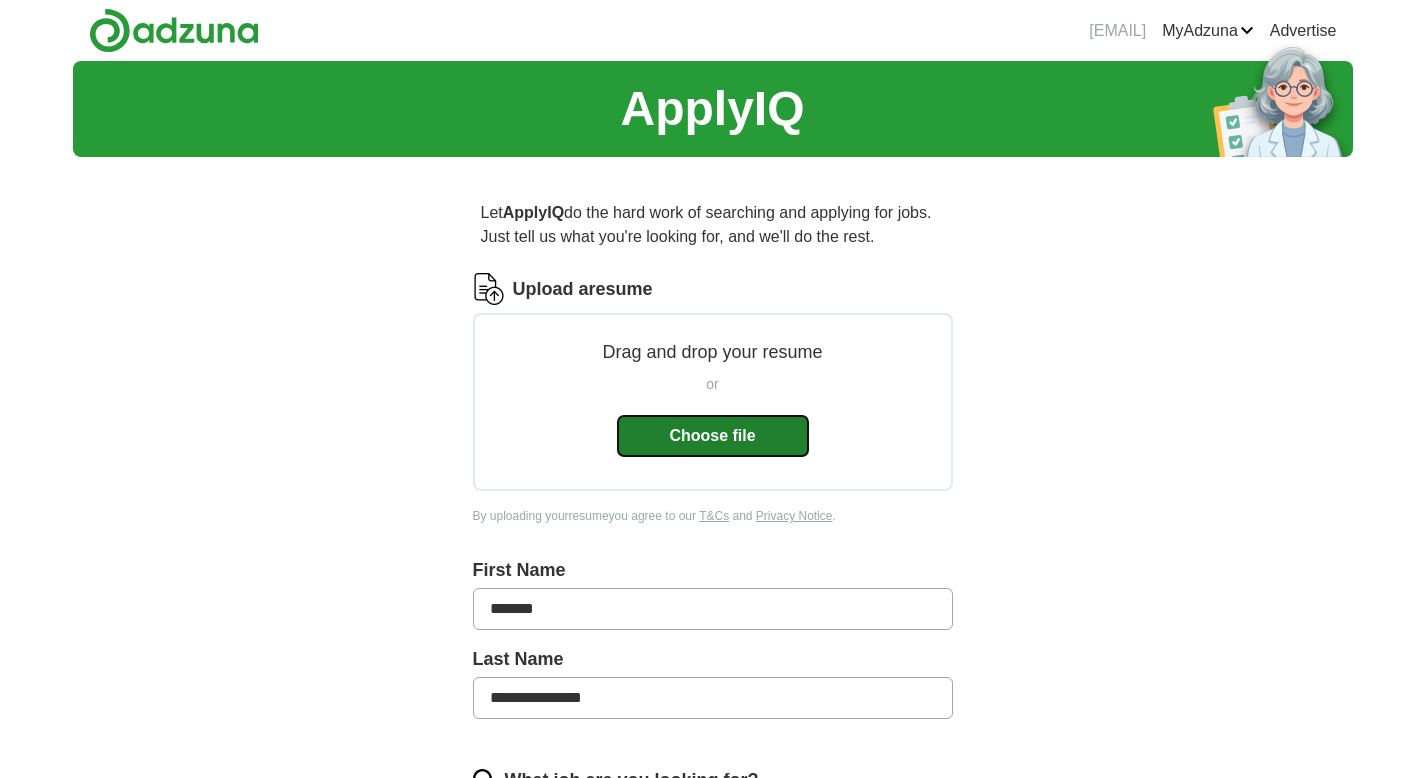 click on "Choose file" at bounding box center (713, 436) 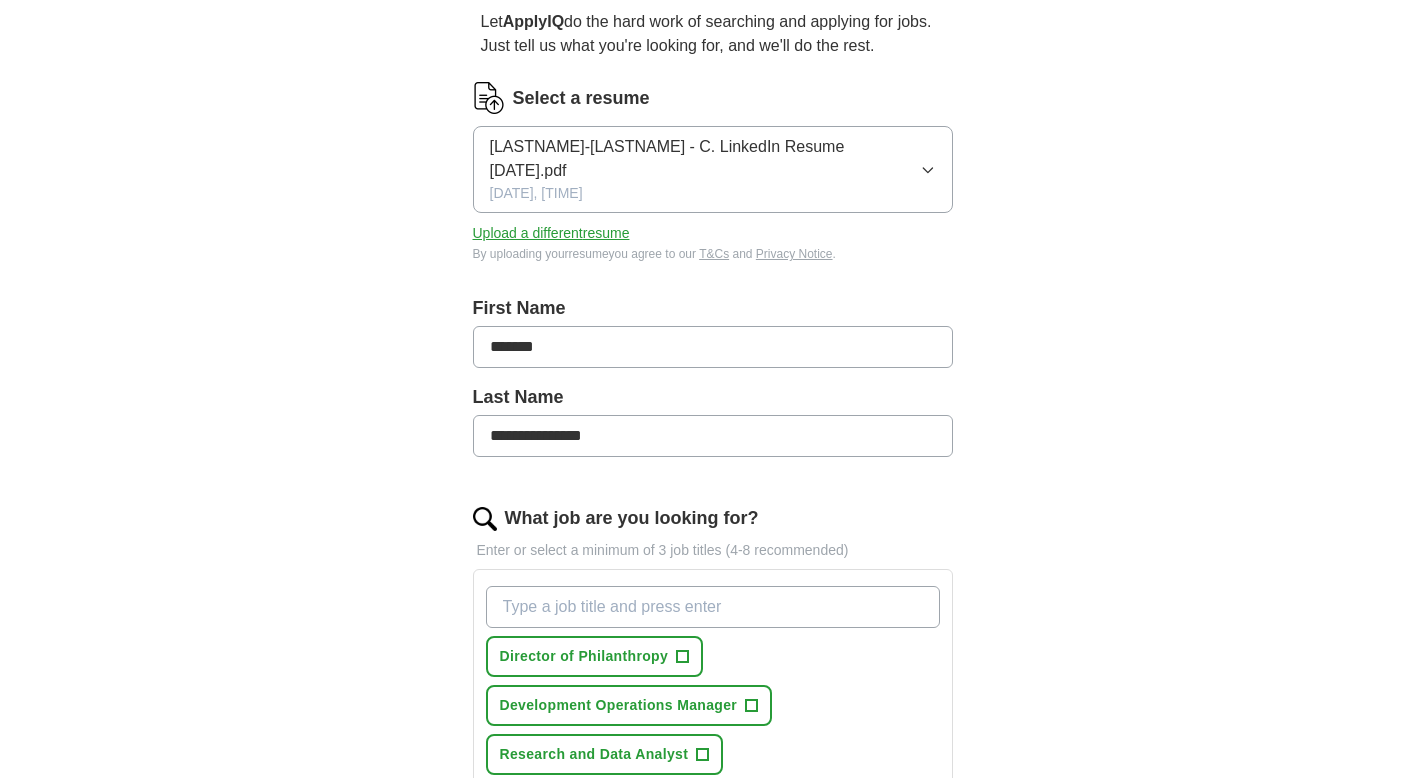 scroll, scrollTop: 277, scrollLeft: 0, axis: vertical 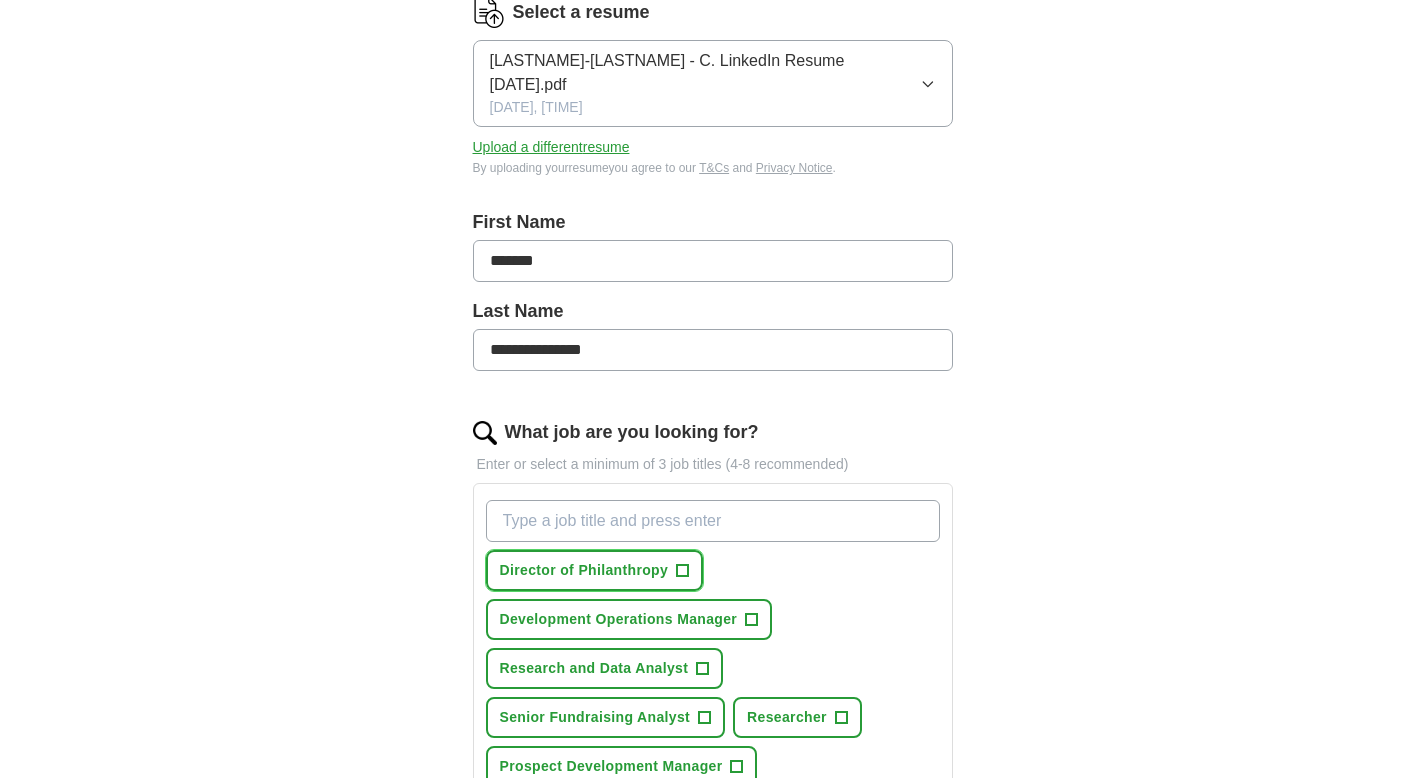 click on "+" at bounding box center (683, 571) 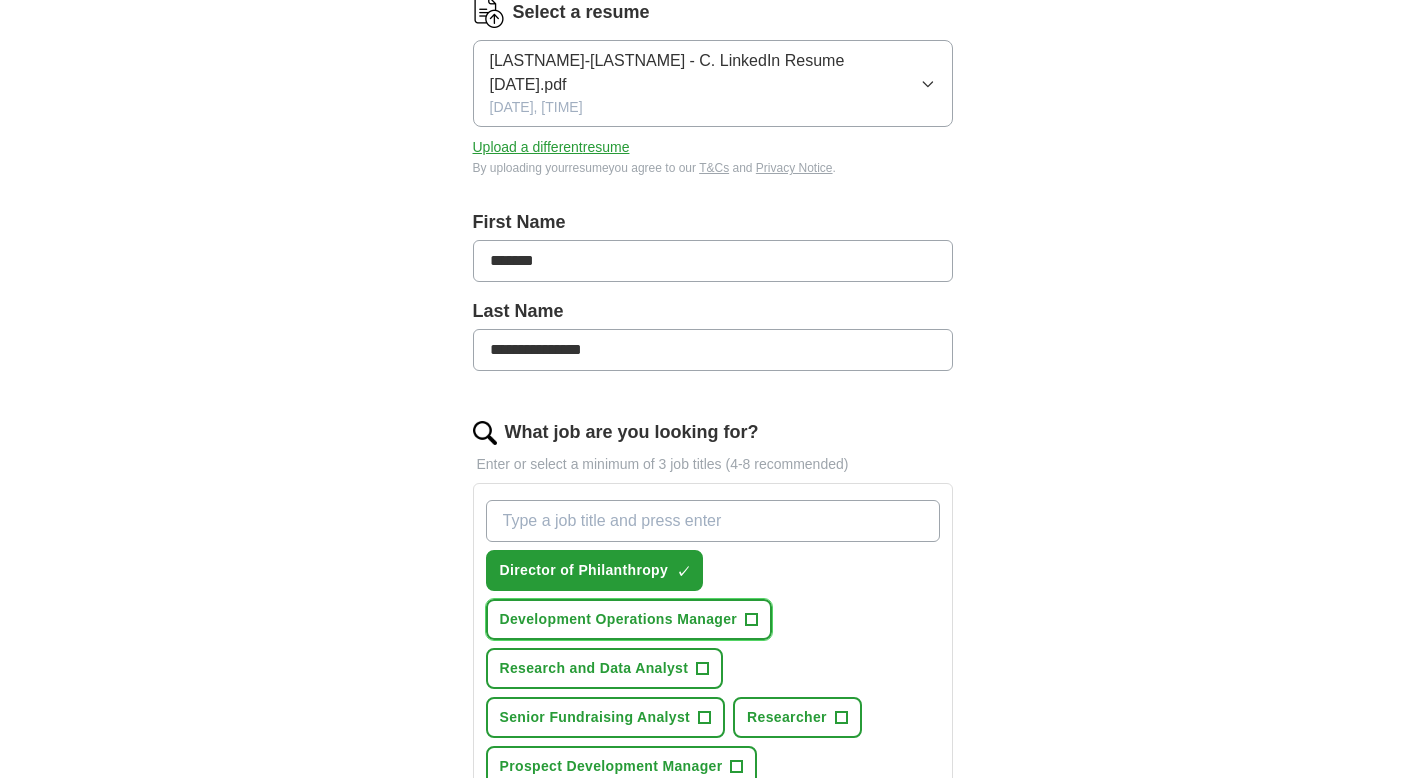 click on "+" at bounding box center (752, 620) 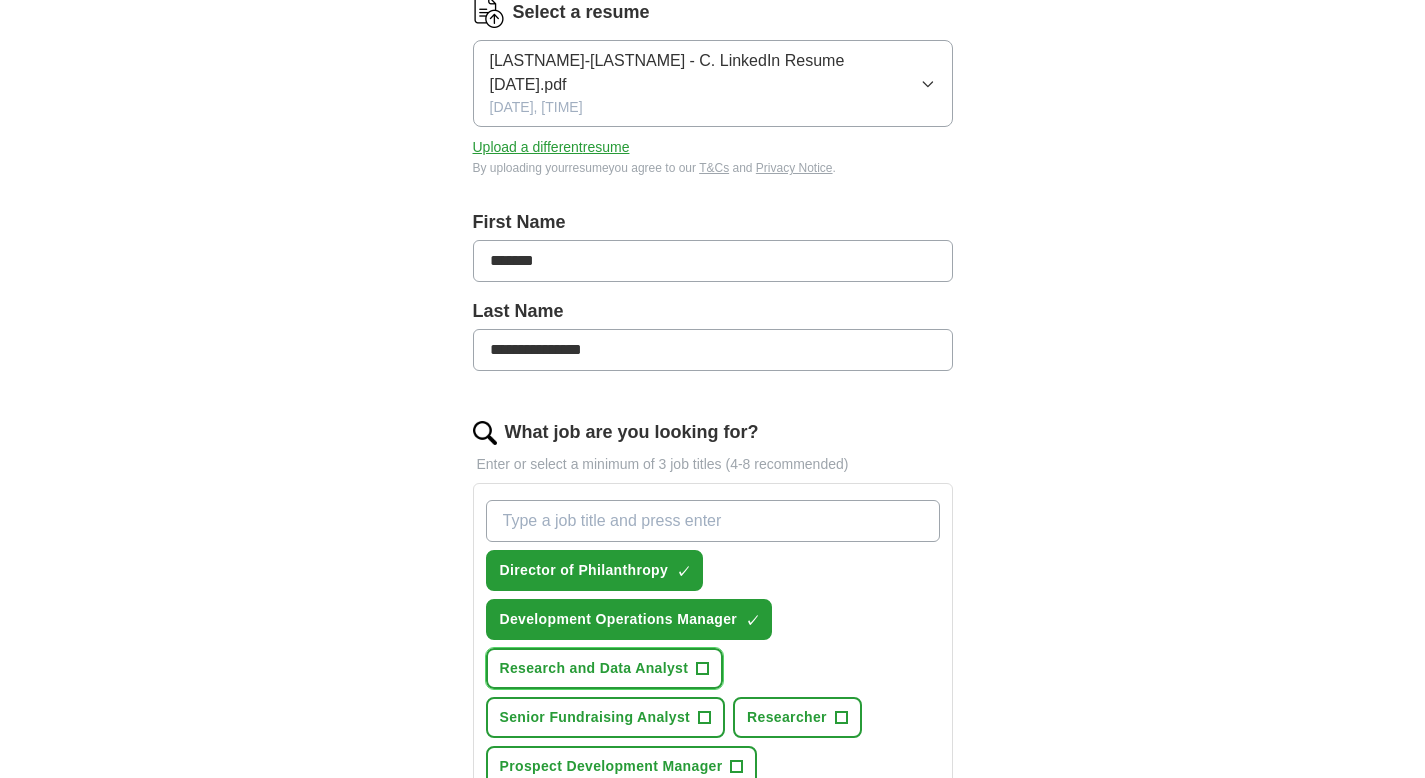 click on "+" at bounding box center (703, 669) 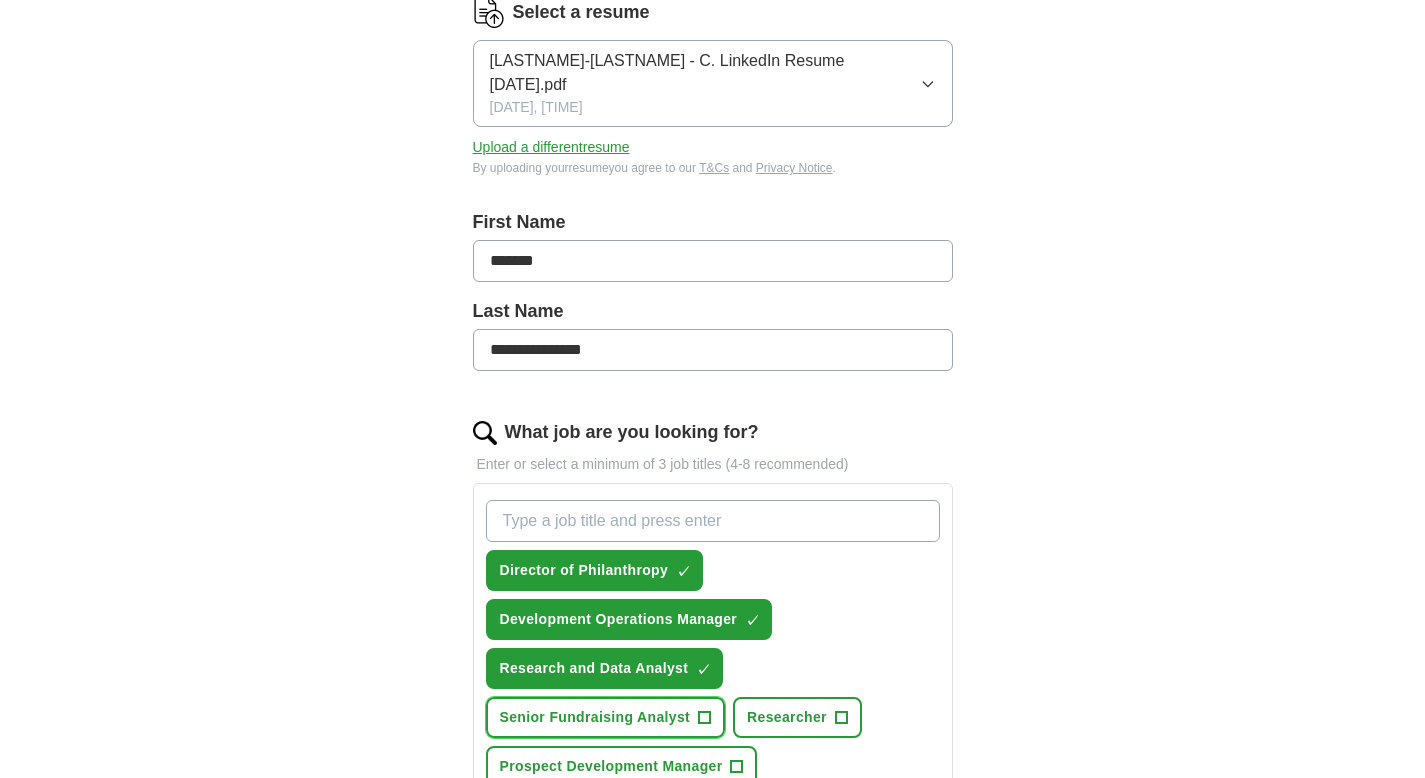 click on "+" at bounding box center (705, 718) 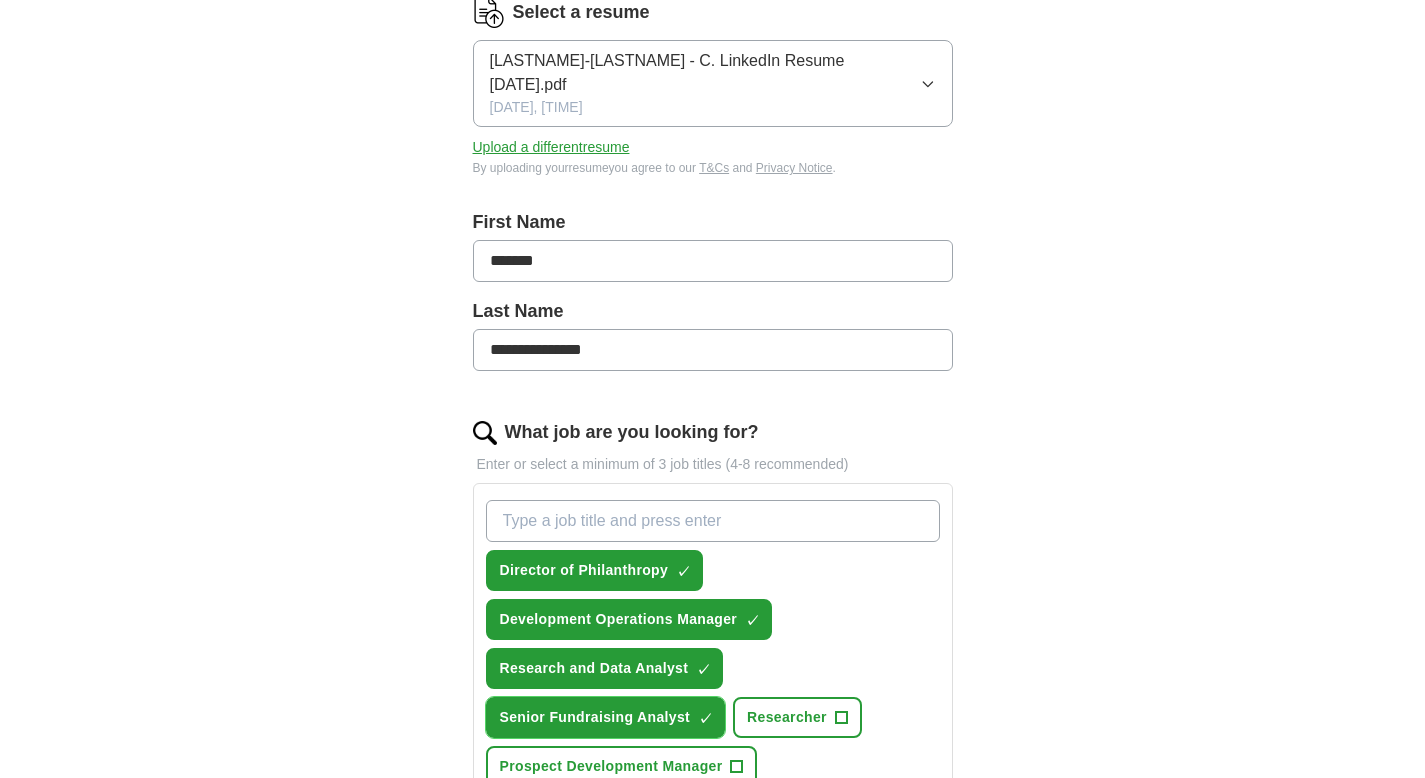 scroll, scrollTop: 311, scrollLeft: 0, axis: vertical 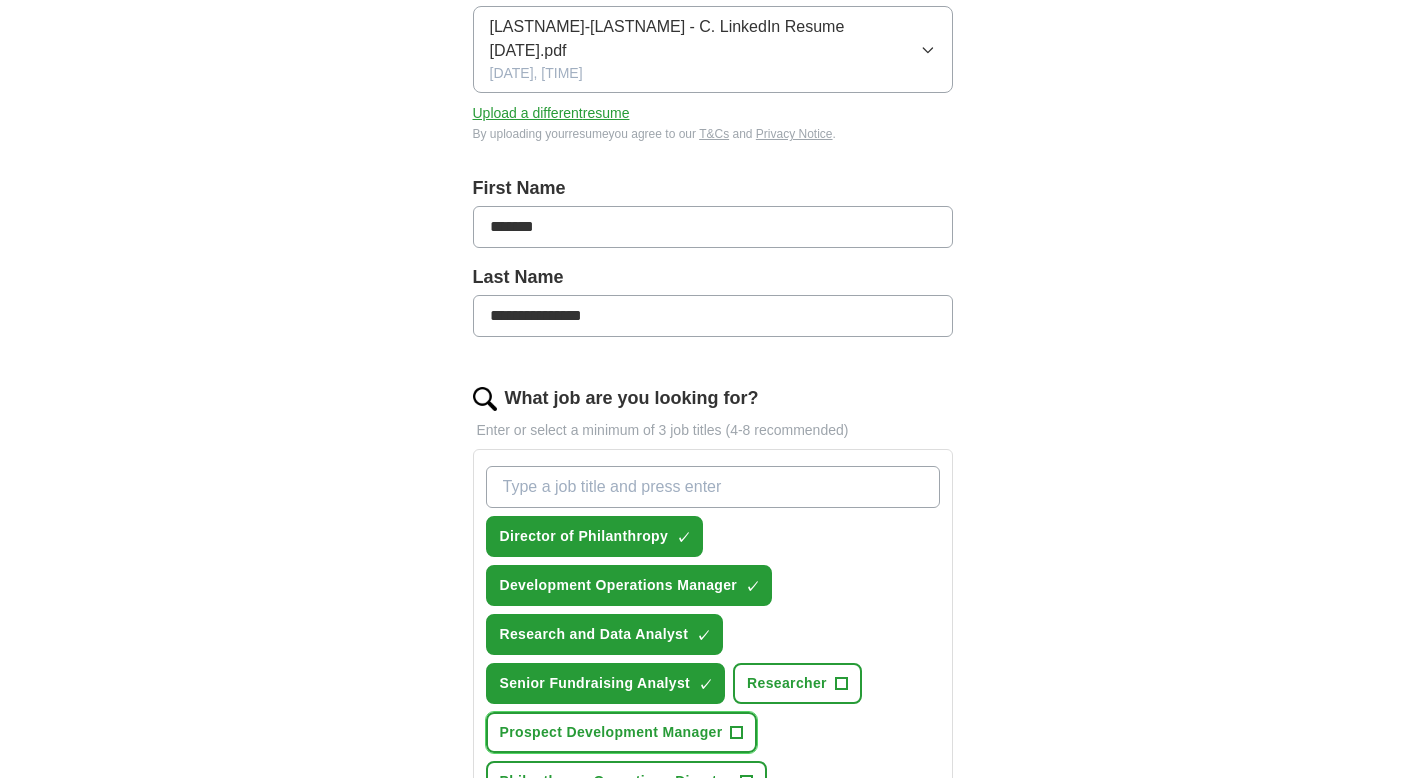 click on "+" at bounding box center (737, 733) 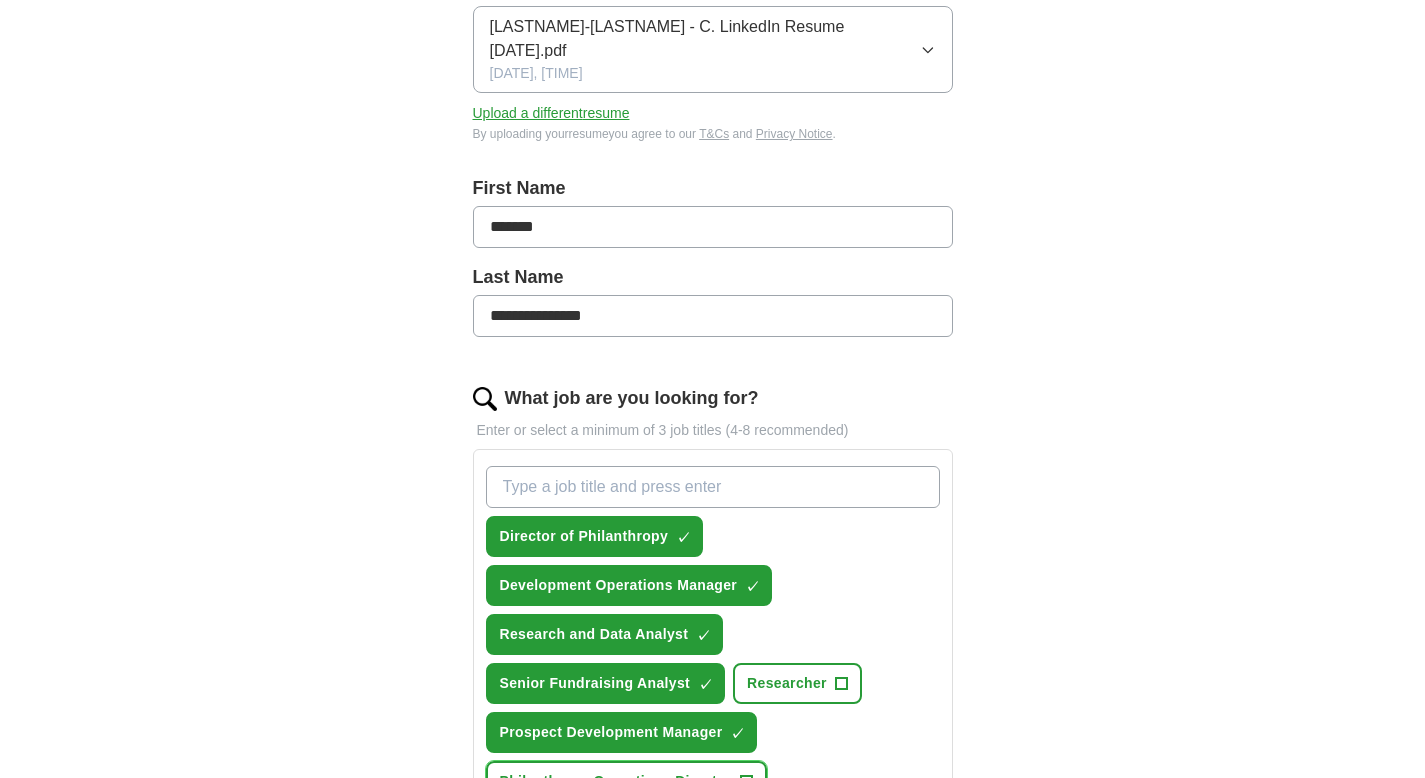 click on "+" at bounding box center (746, 782) 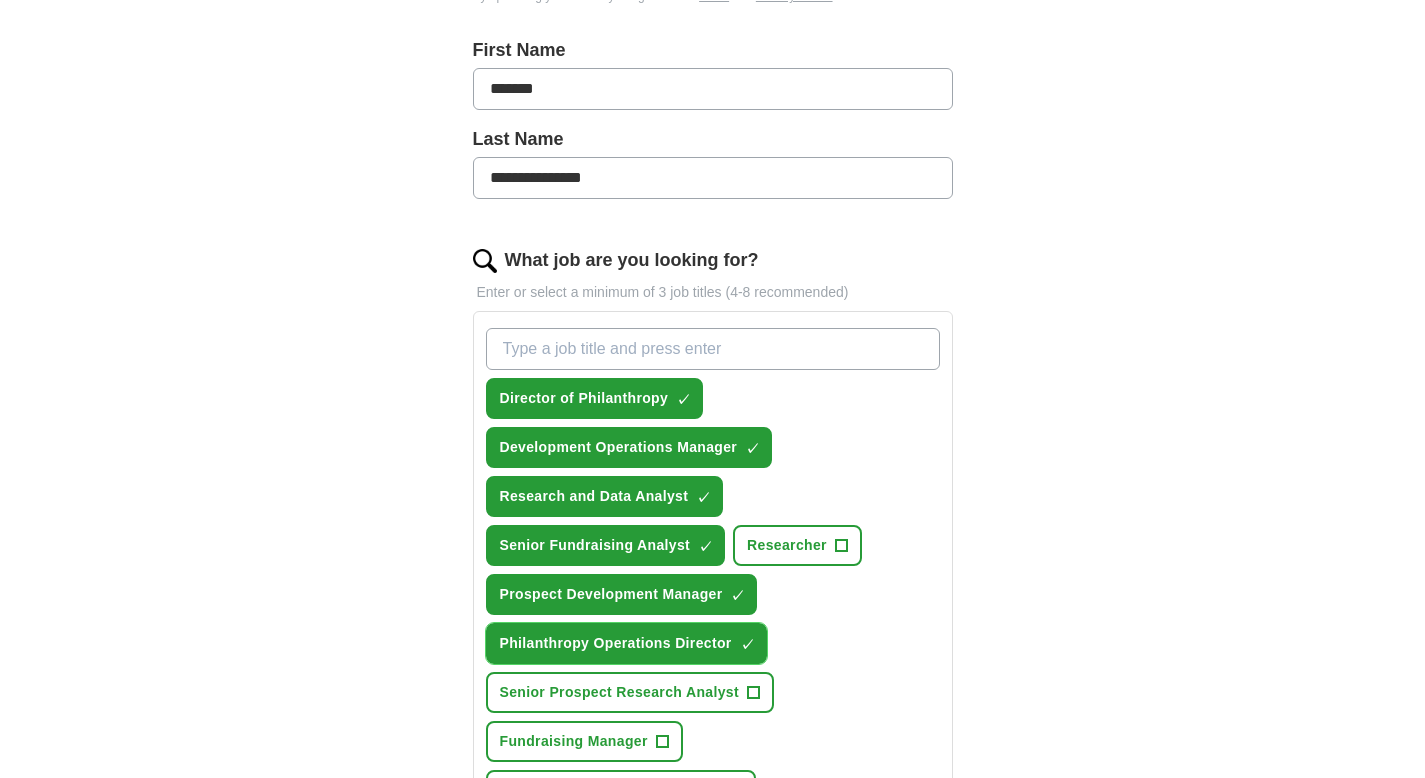 scroll, scrollTop: 453, scrollLeft: 0, axis: vertical 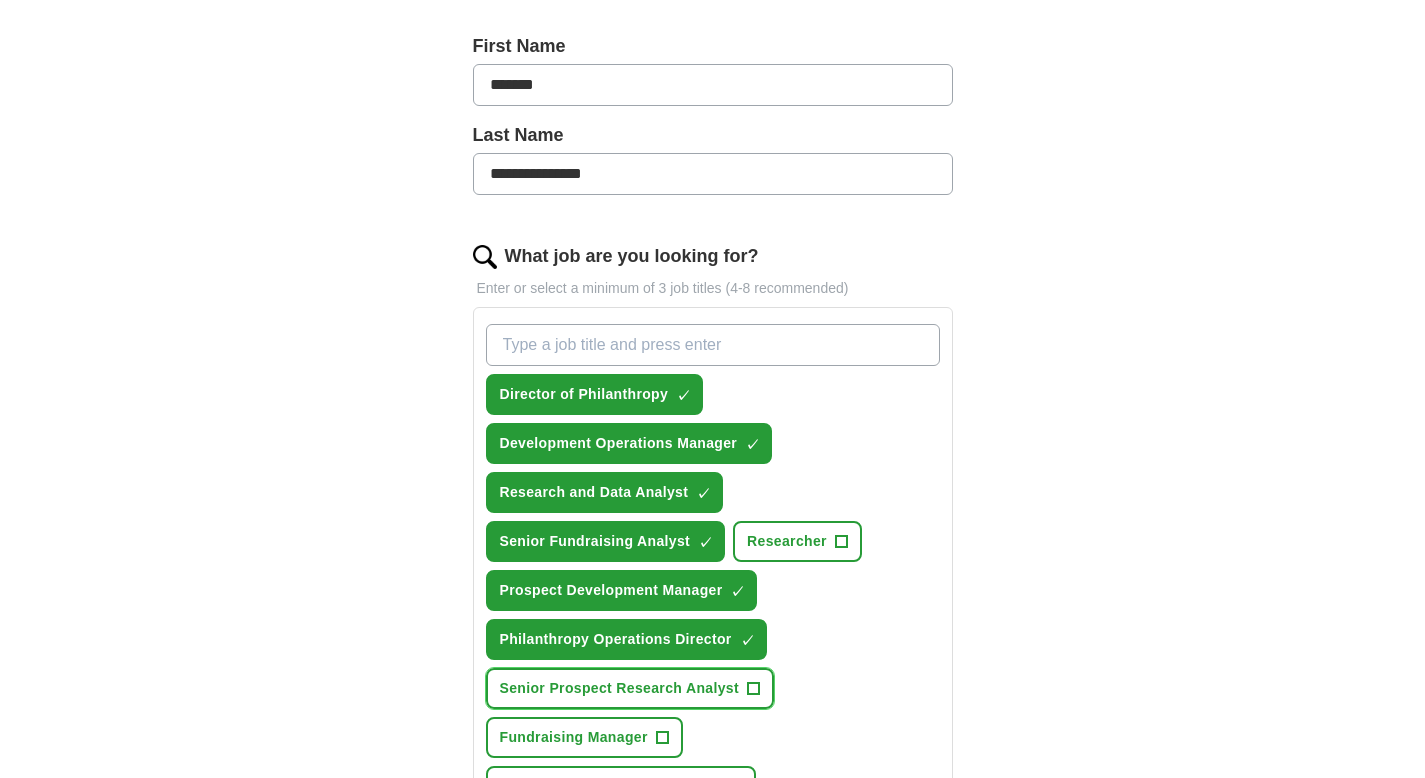 click on "+" at bounding box center (753, 689) 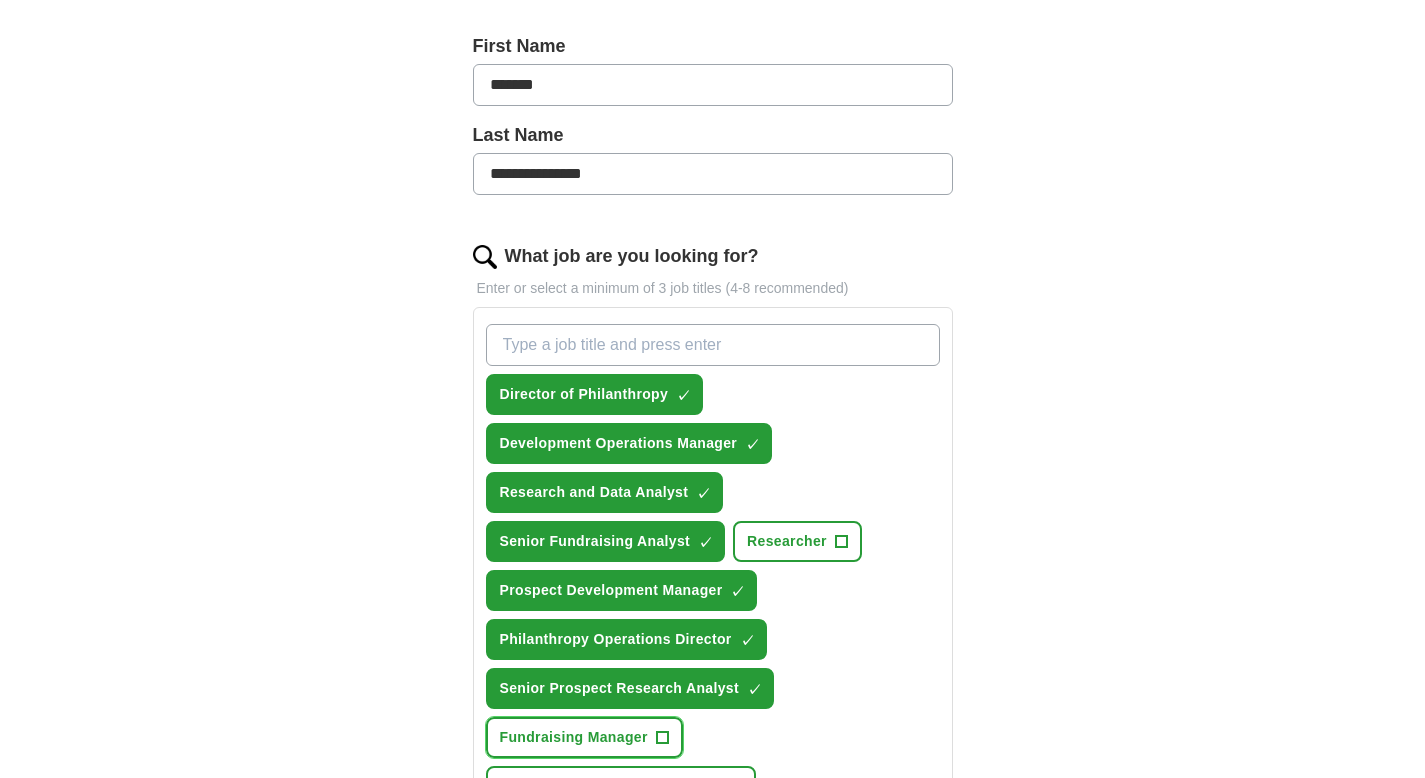 click on "+" at bounding box center (662, 738) 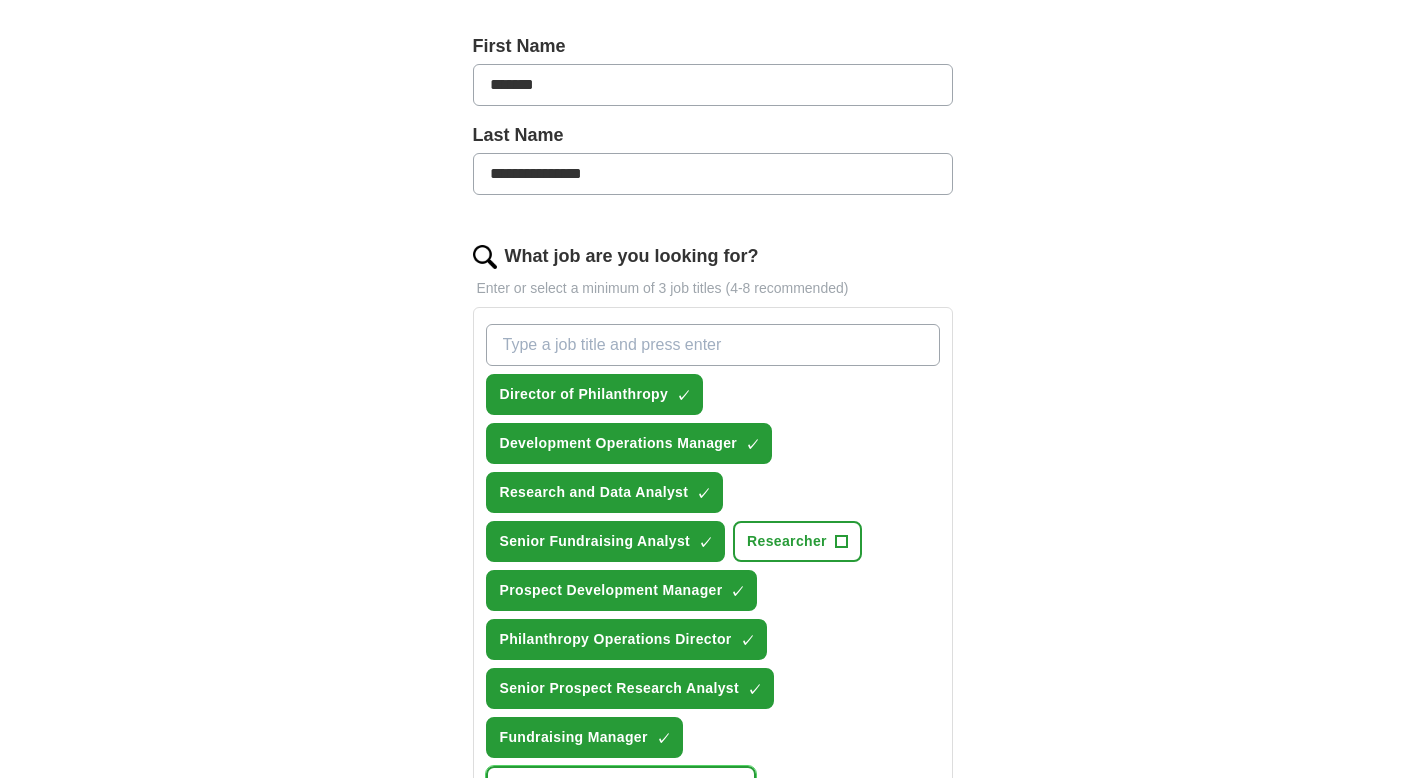 click on "+" at bounding box center (735, 787) 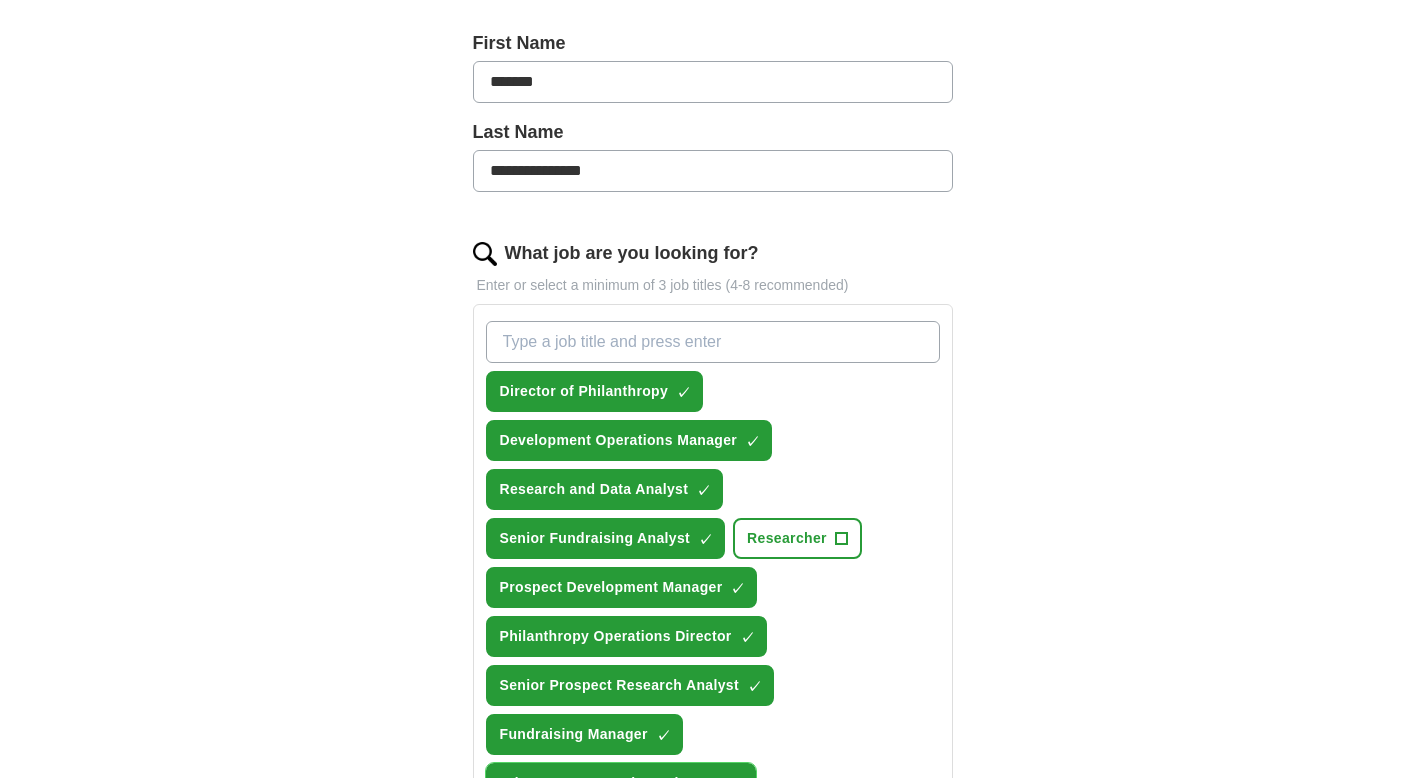 scroll, scrollTop: 457, scrollLeft: 0, axis: vertical 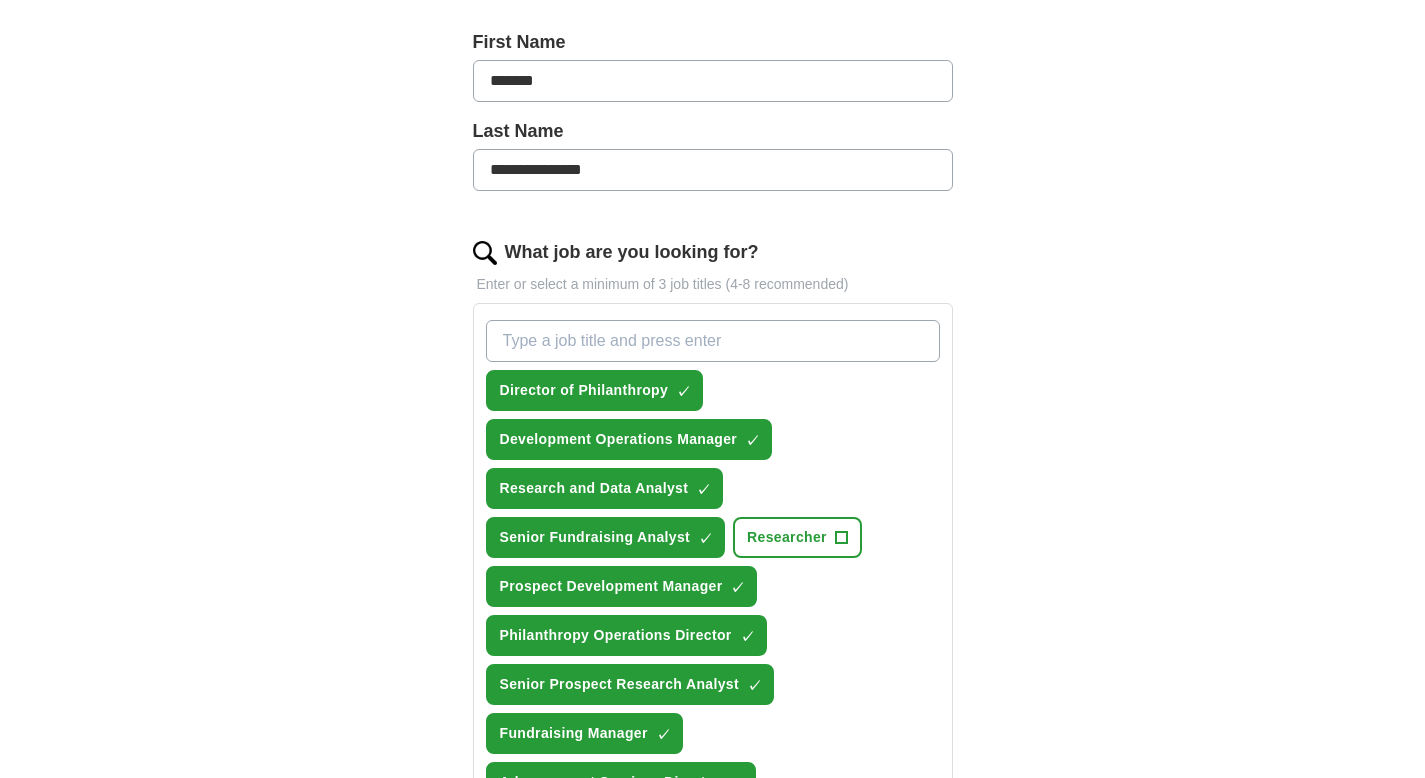 click on "What job are you looking for?" at bounding box center [713, 341] 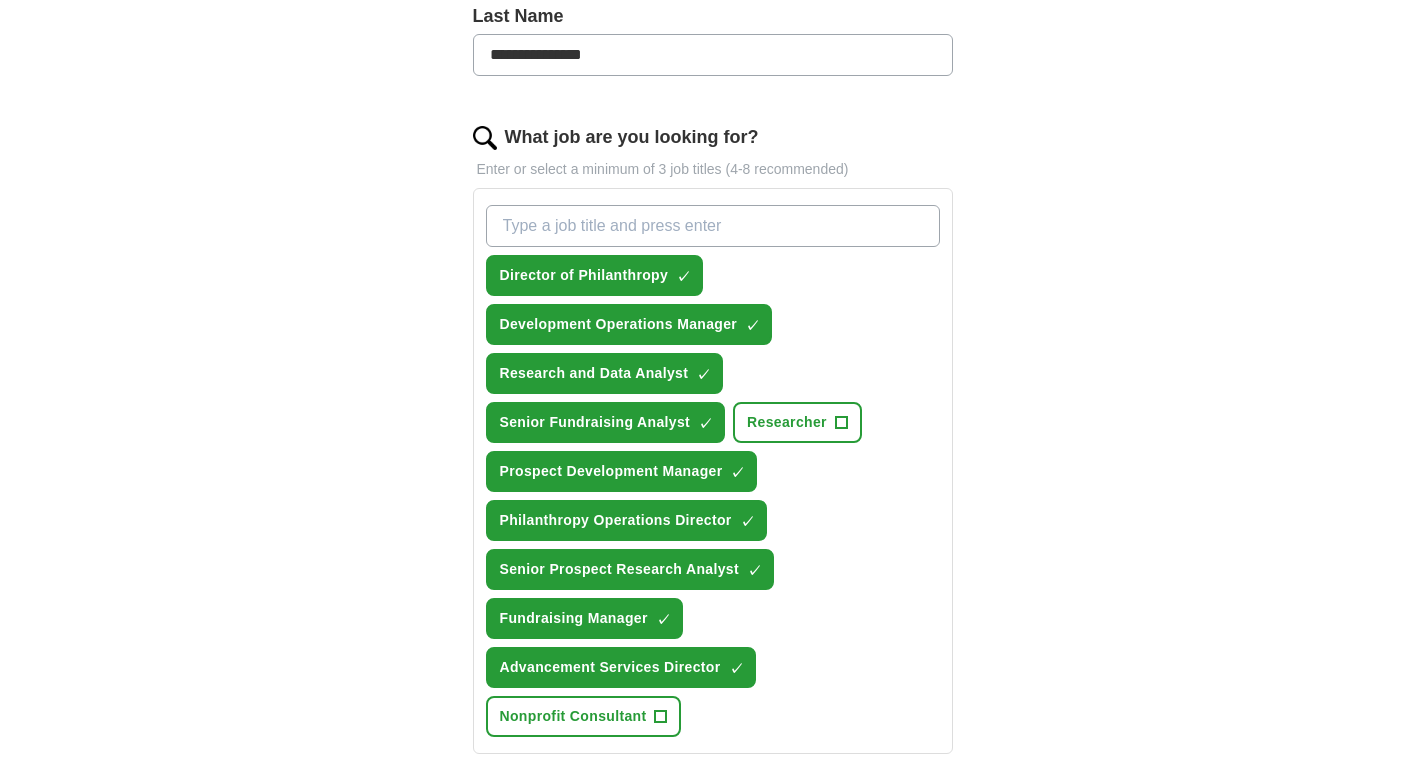 scroll, scrollTop: 557, scrollLeft: 0, axis: vertical 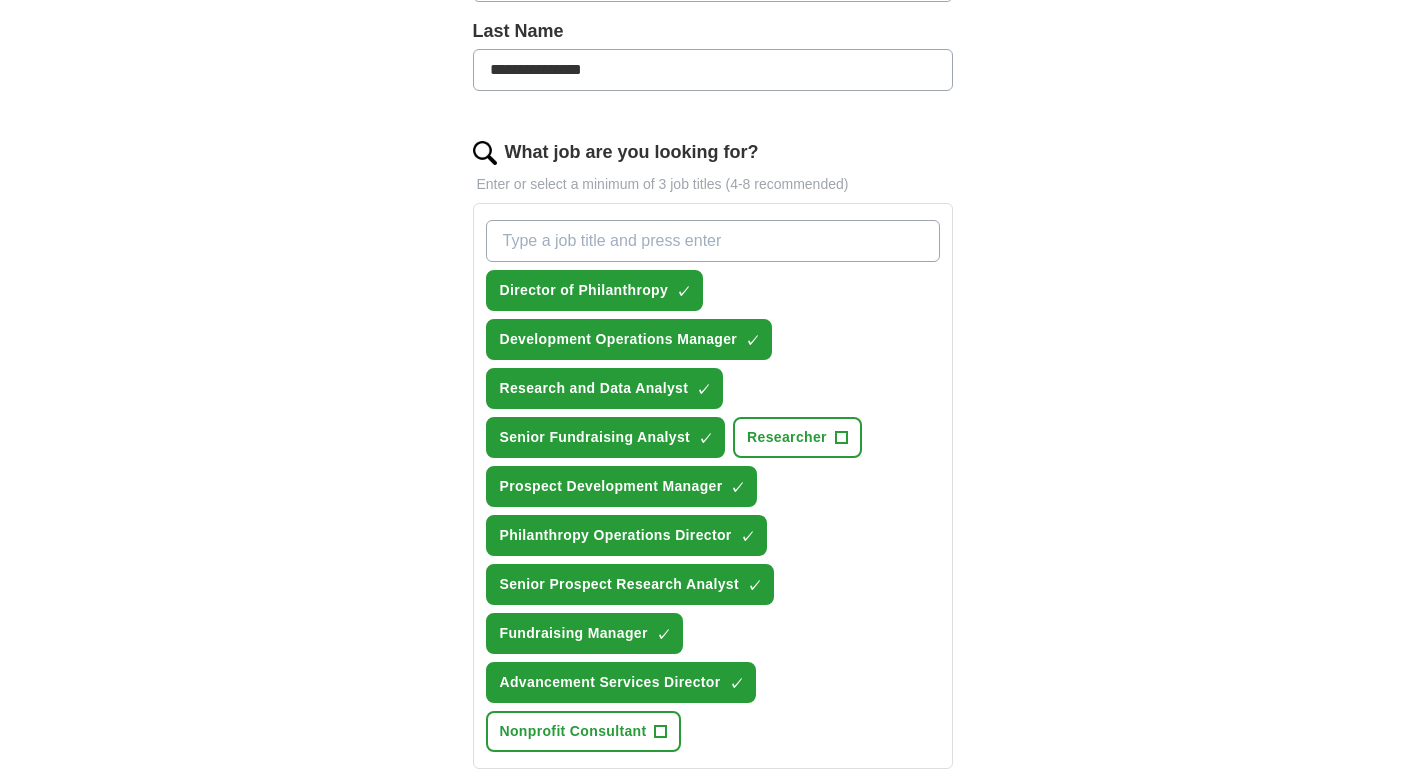 click on "What job are you looking for?" at bounding box center [713, 241] 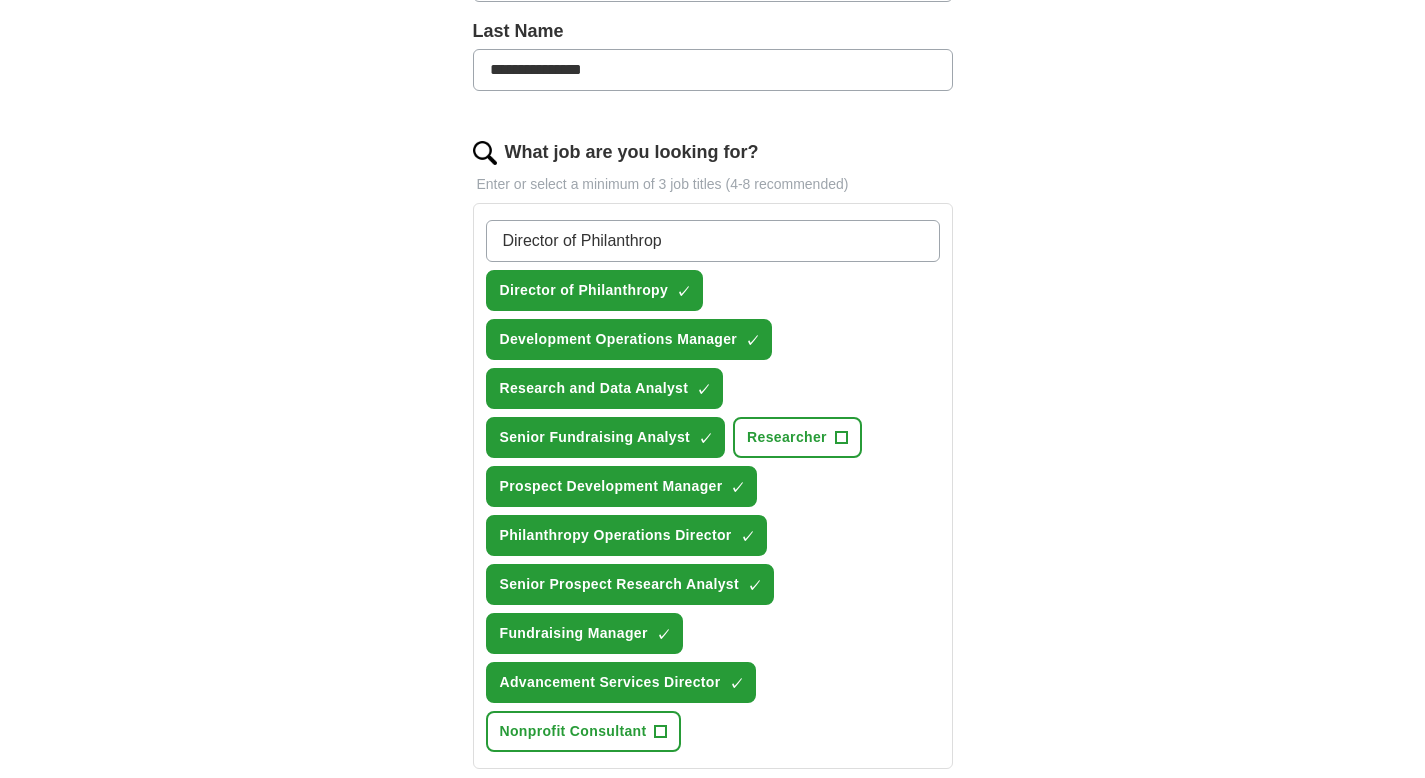 type on "Director of Philanthropy" 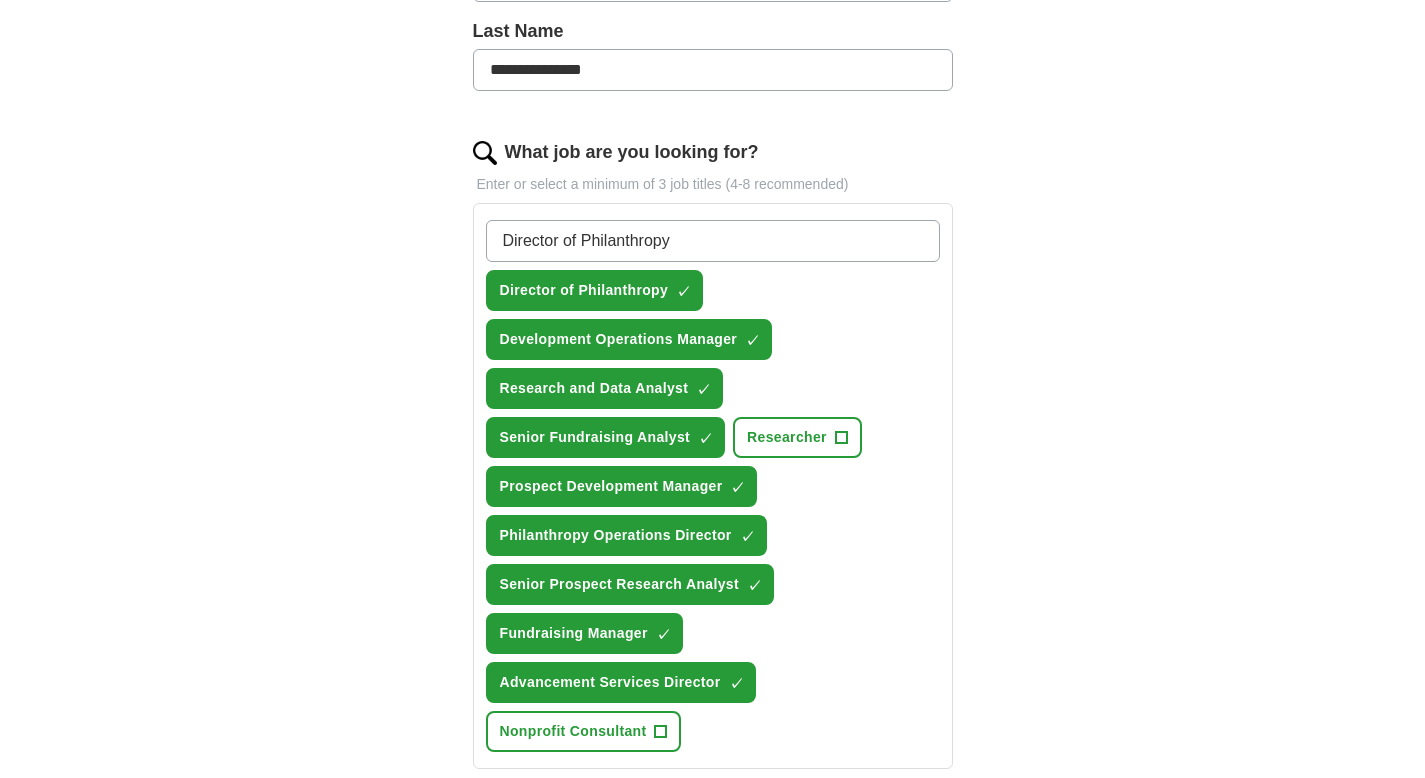 type 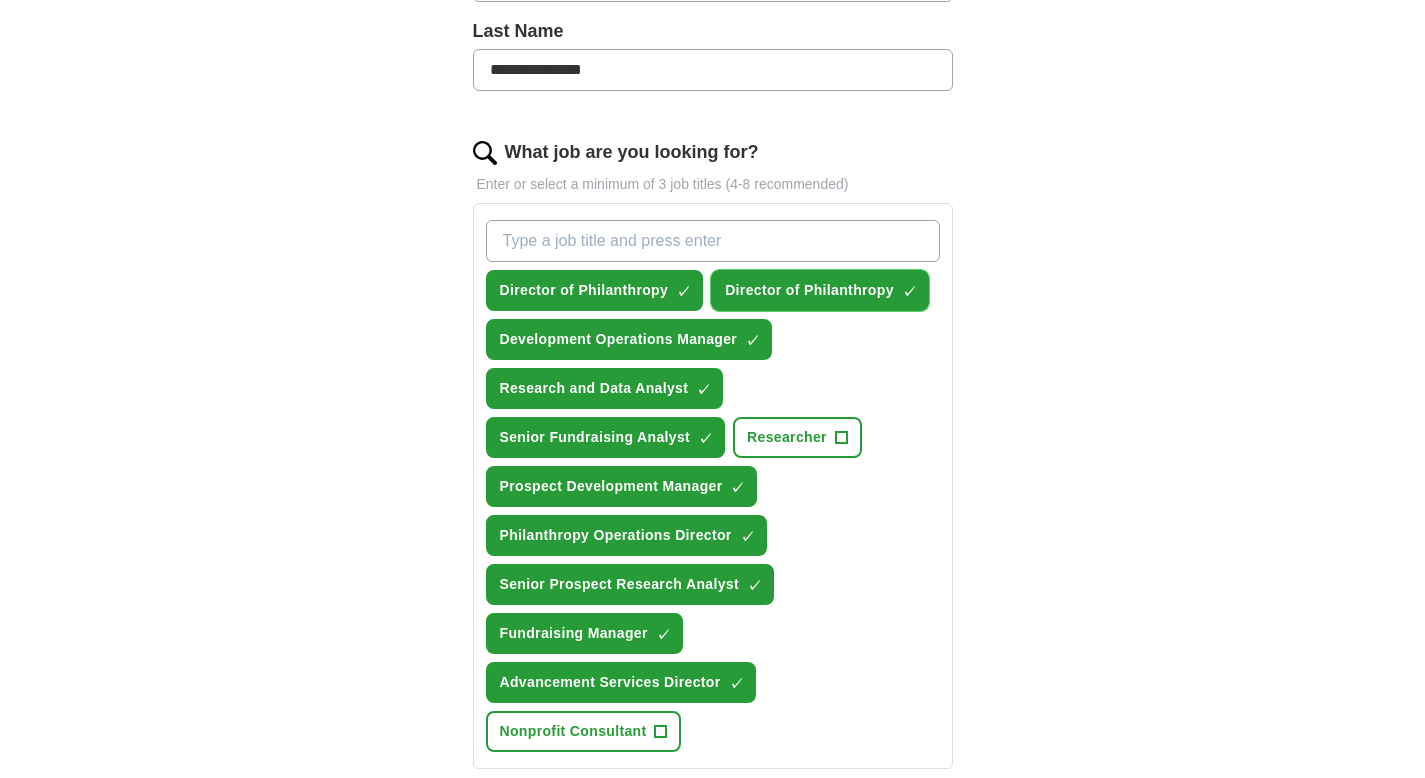 click on "×" at bounding box center (0, 0) 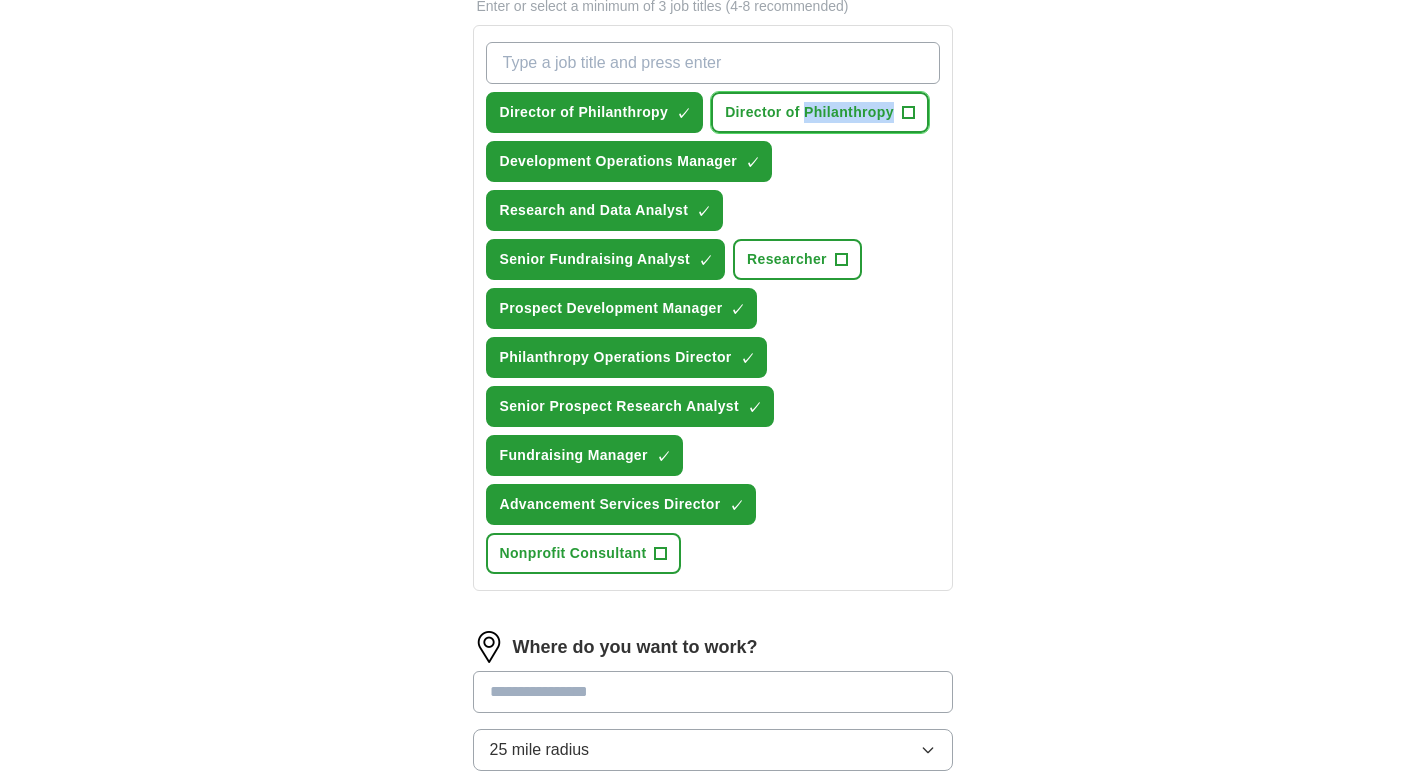 scroll, scrollTop: 946, scrollLeft: 0, axis: vertical 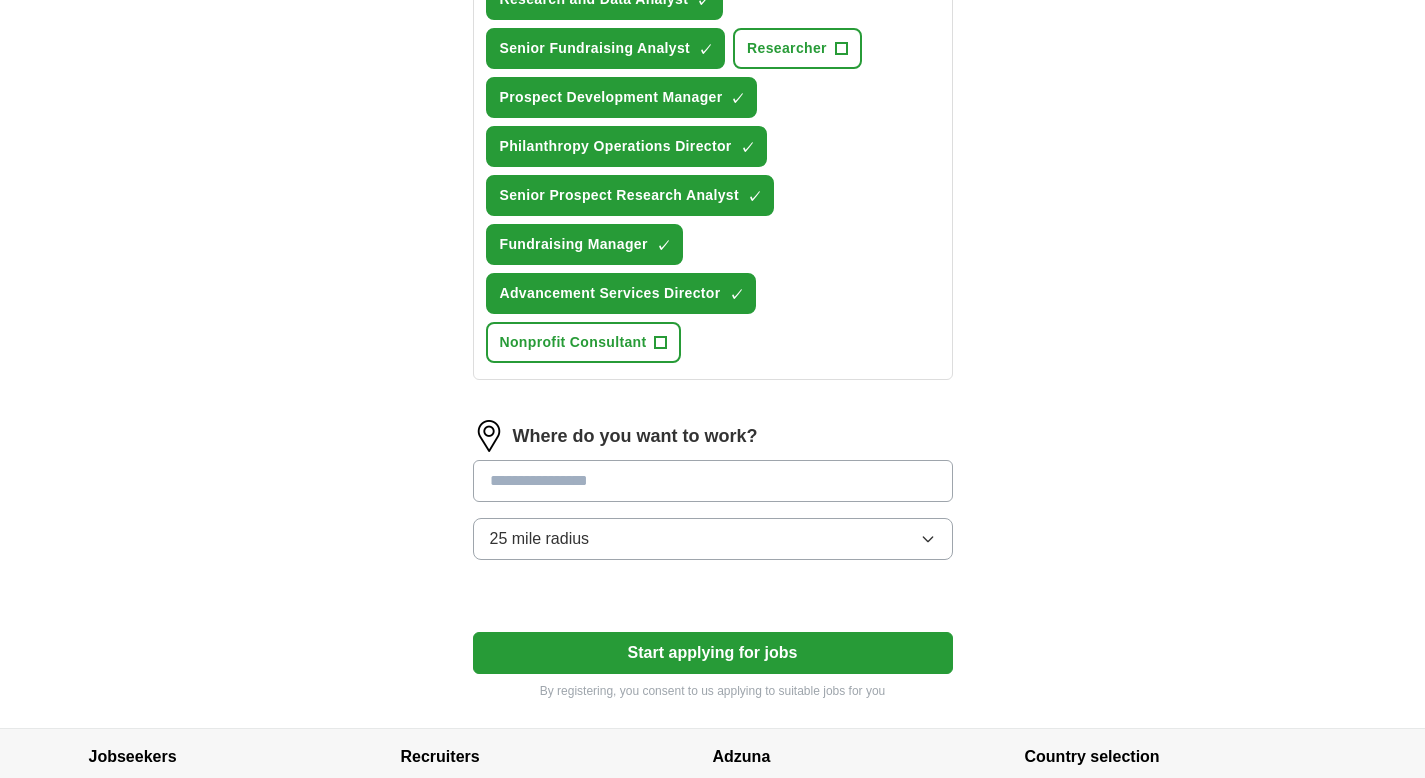 click at bounding box center (713, 481) 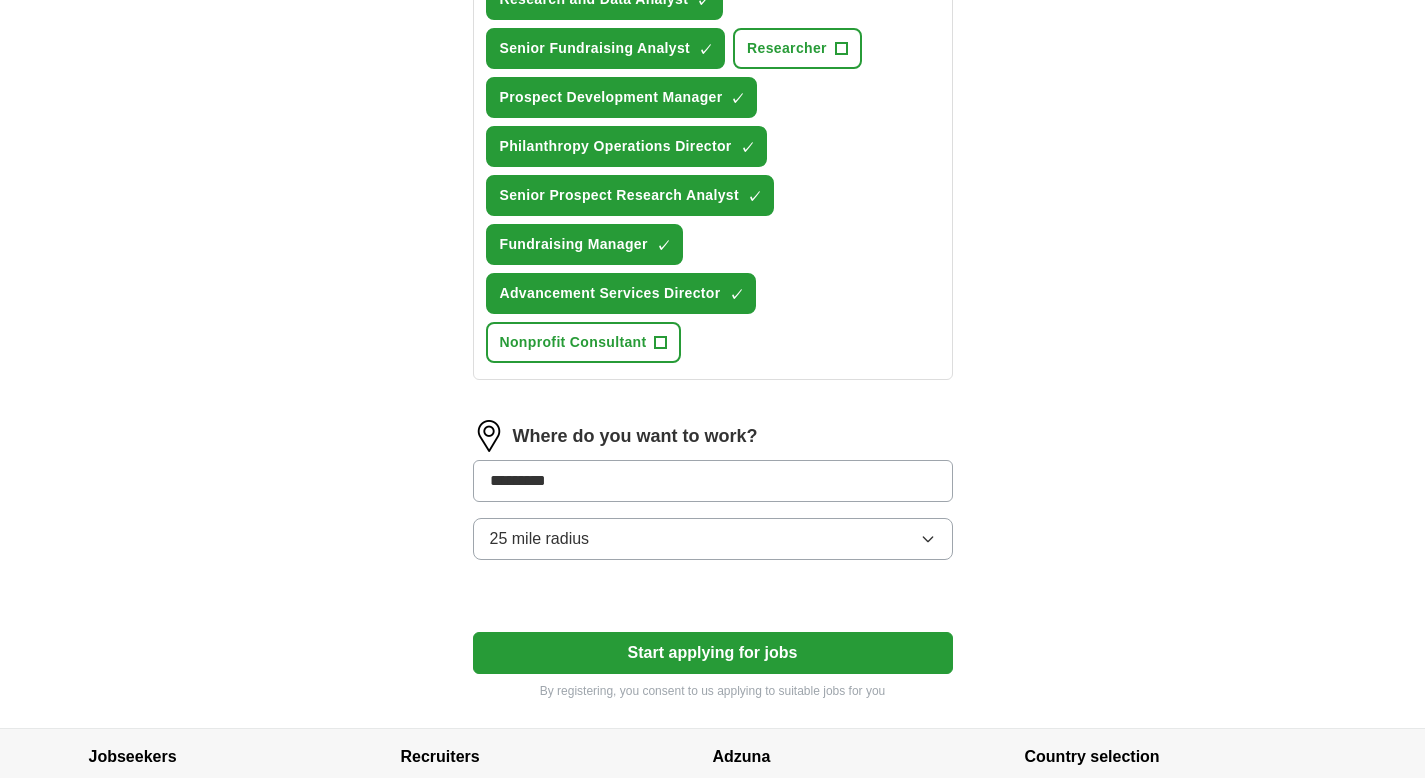 type on "**********" 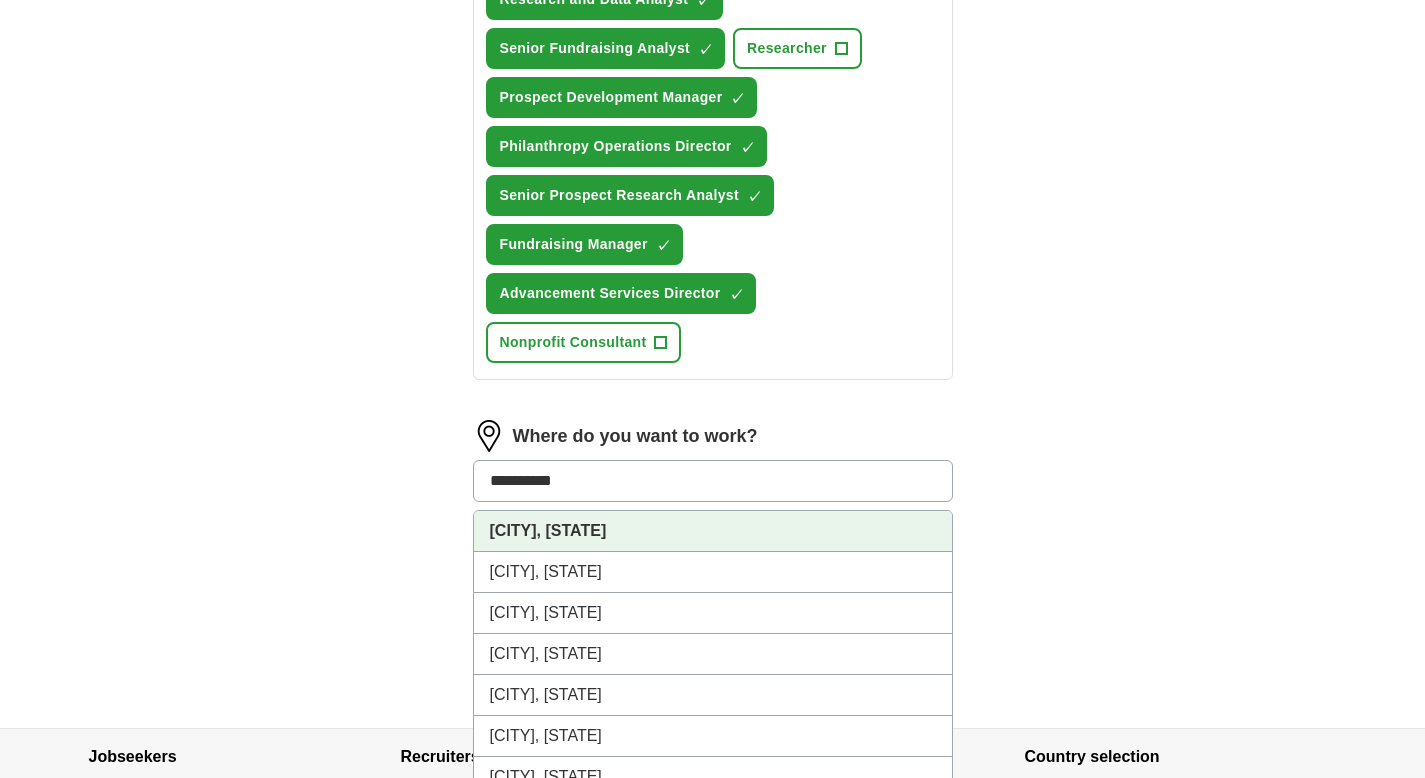 click on "[CITY], [STATE]" at bounding box center (713, 531) 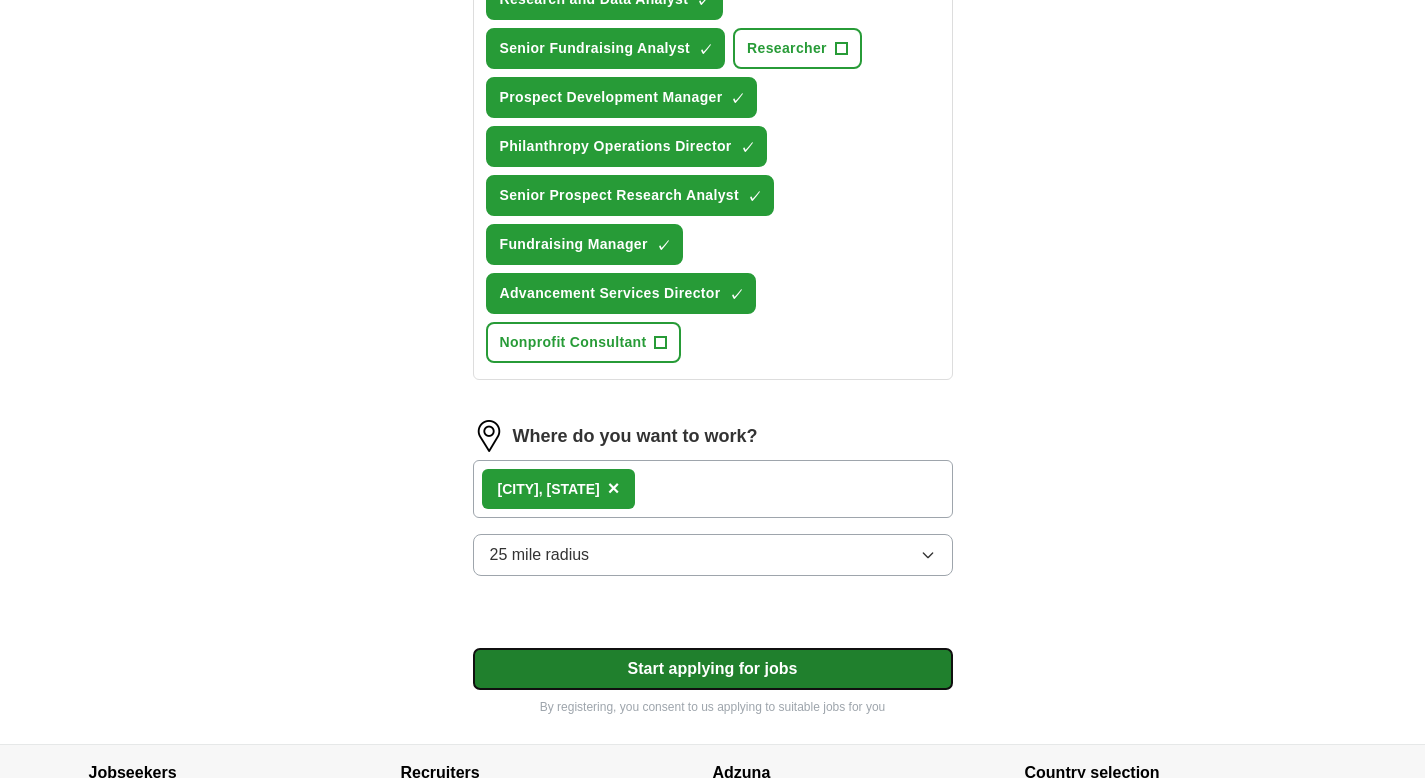 click on "Start applying for jobs" at bounding box center (713, 669) 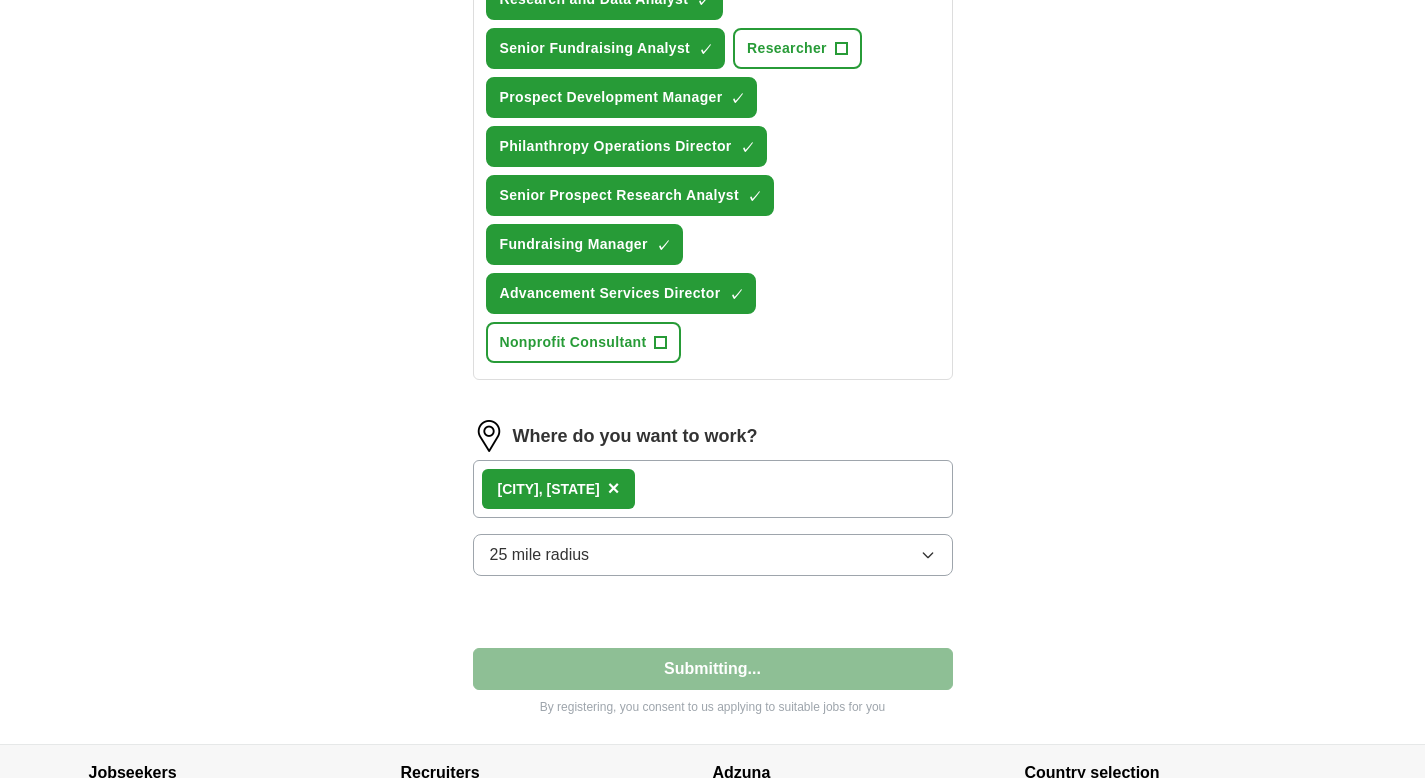select on "**" 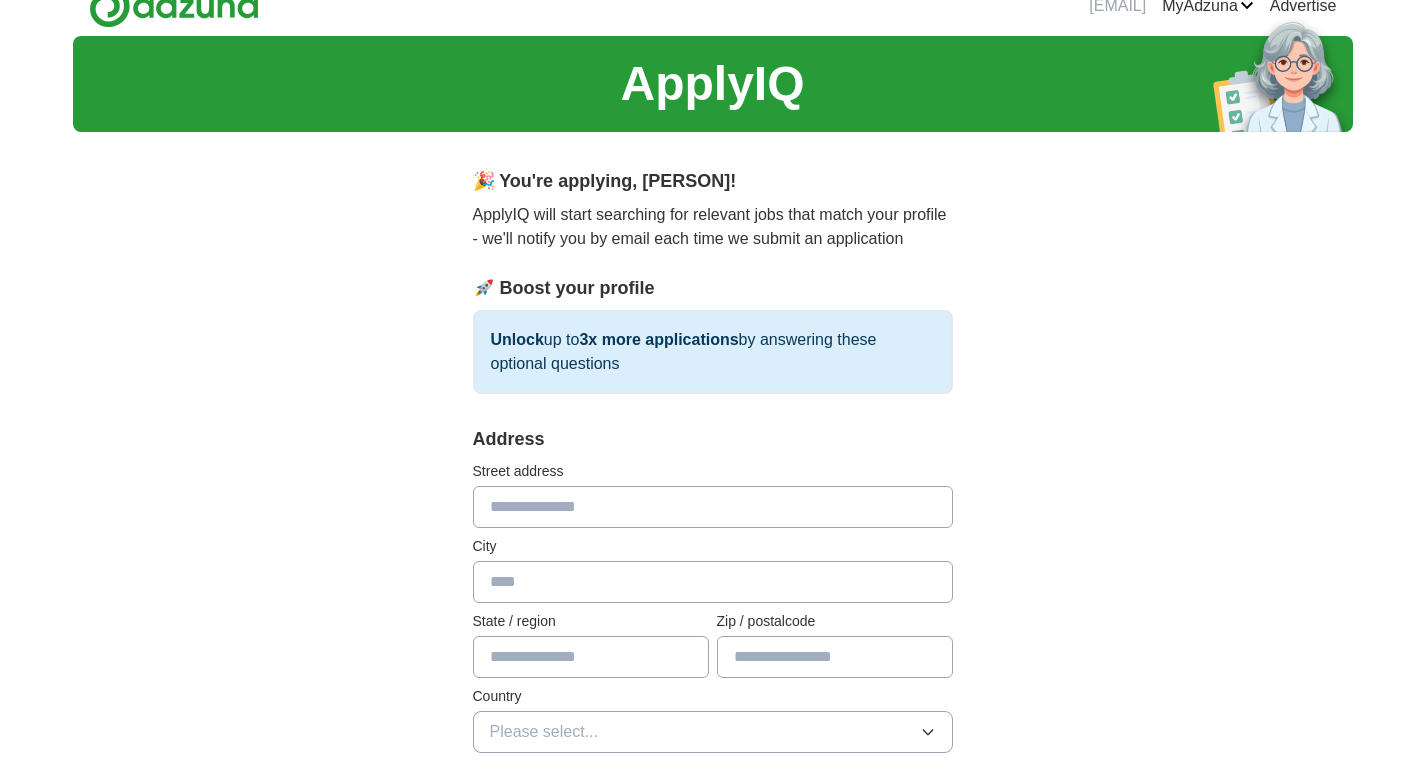 scroll, scrollTop: 0, scrollLeft: 0, axis: both 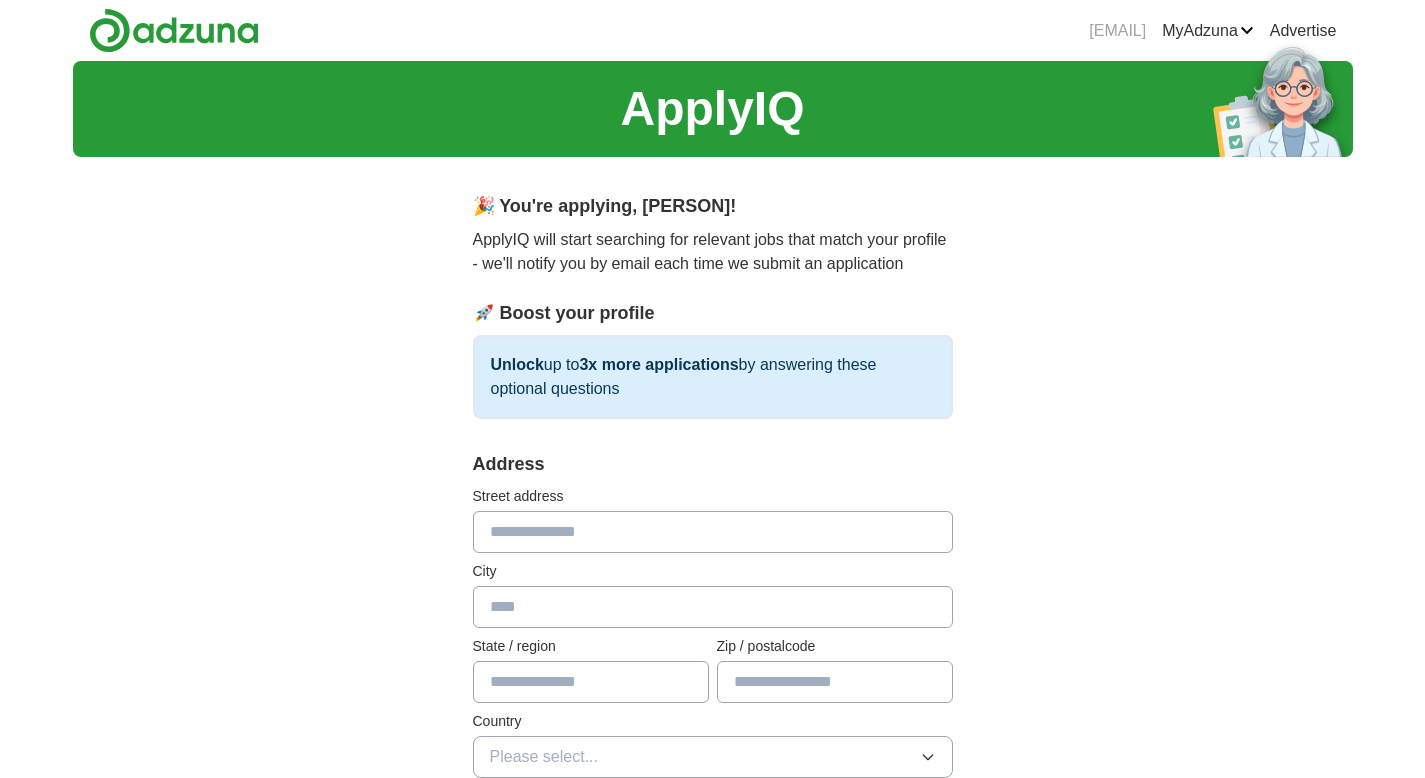 click at bounding box center (713, 607) 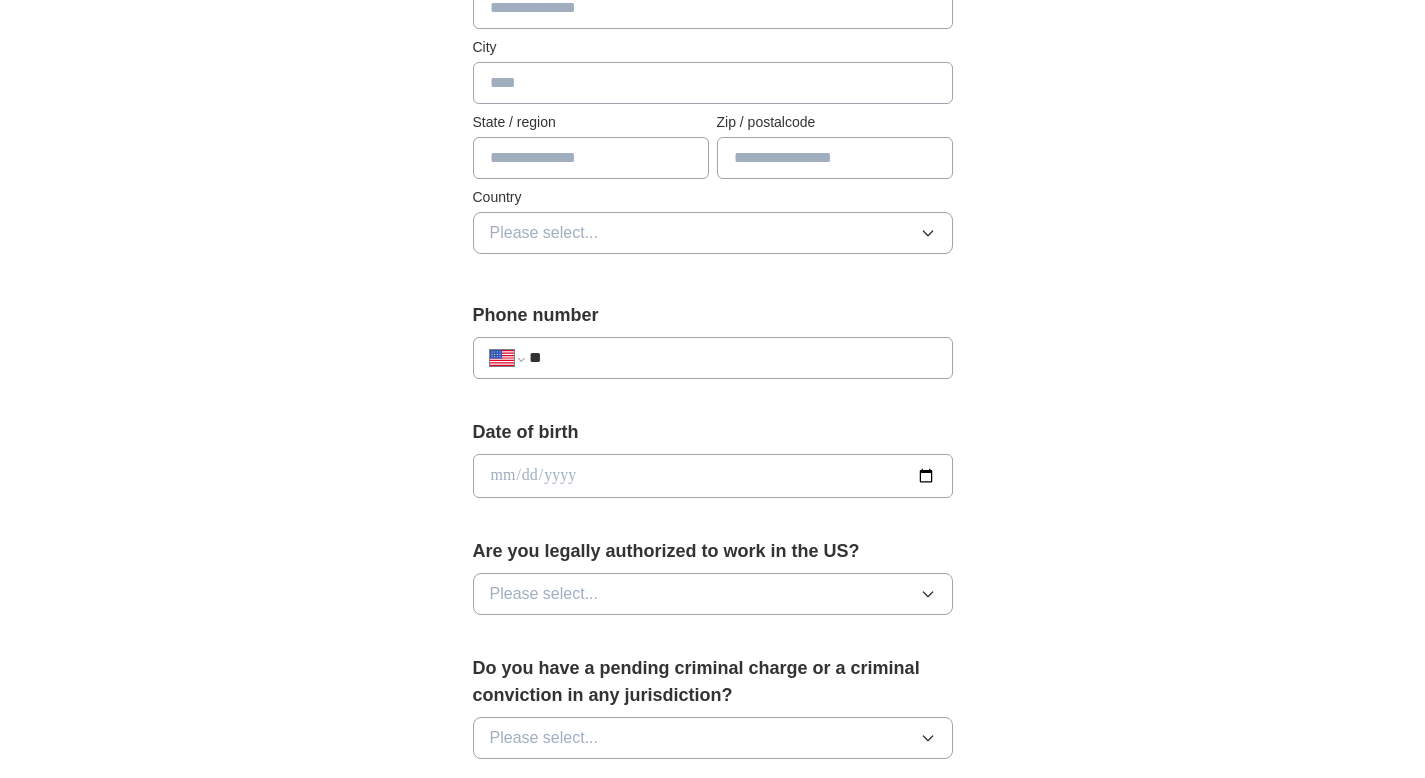 scroll, scrollTop: 533, scrollLeft: 0, axis: vertical 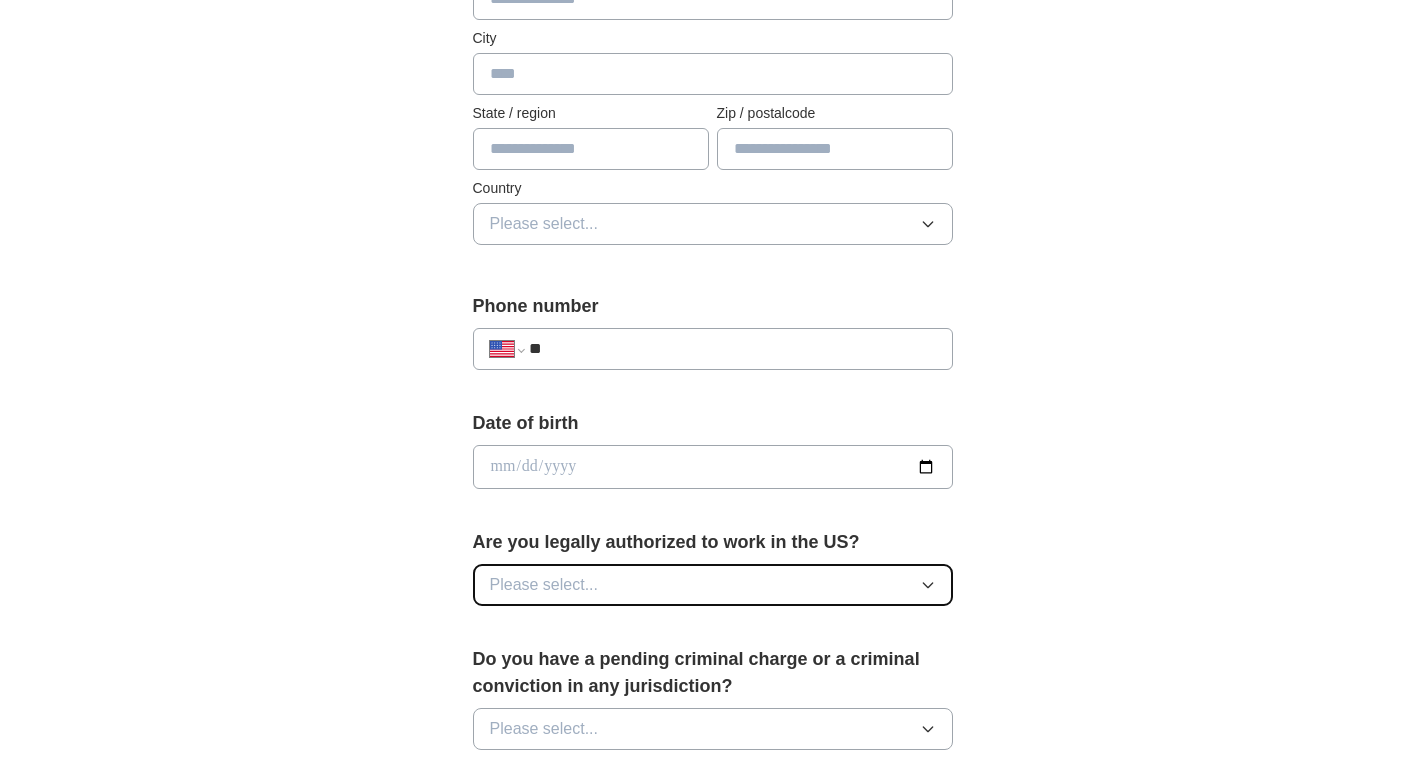 click 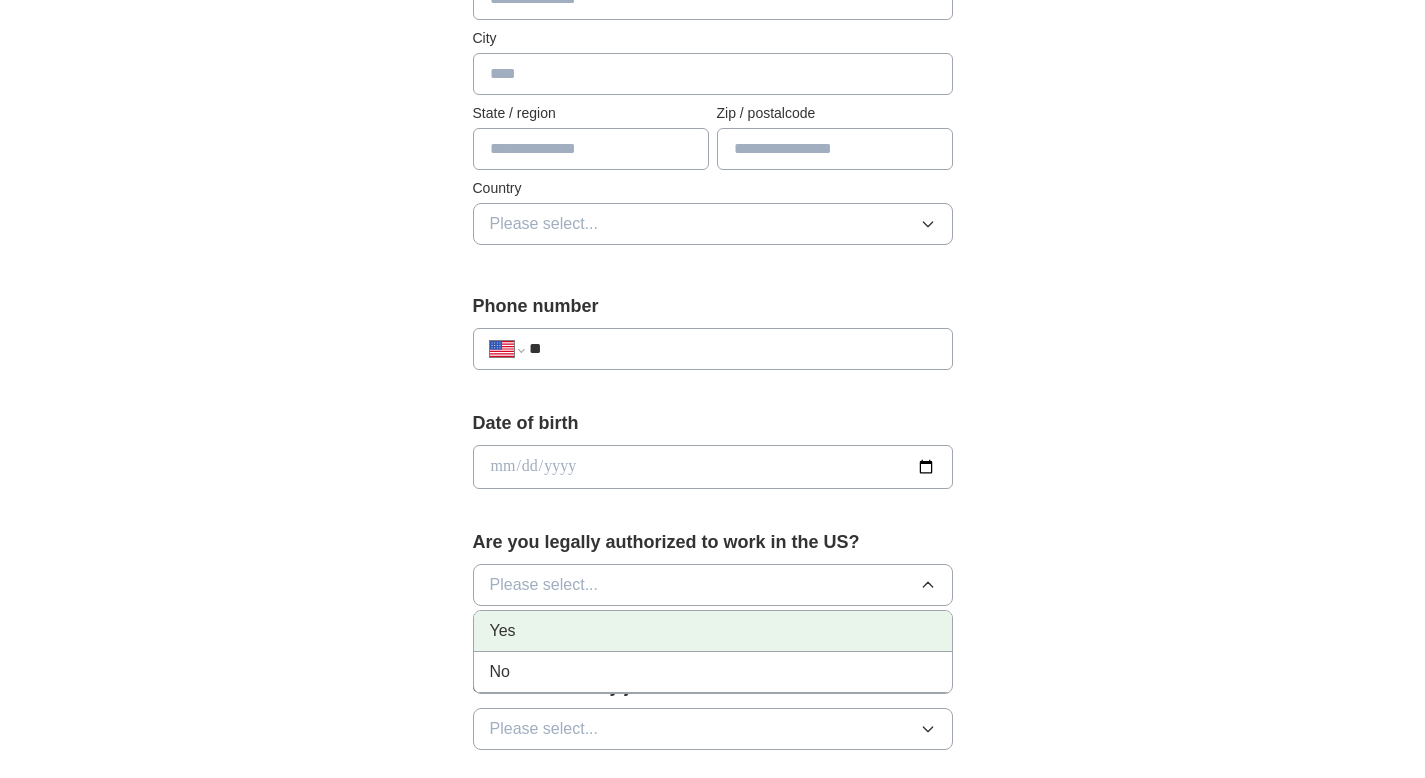 click on "Yes" at bounding box center (713, 631) 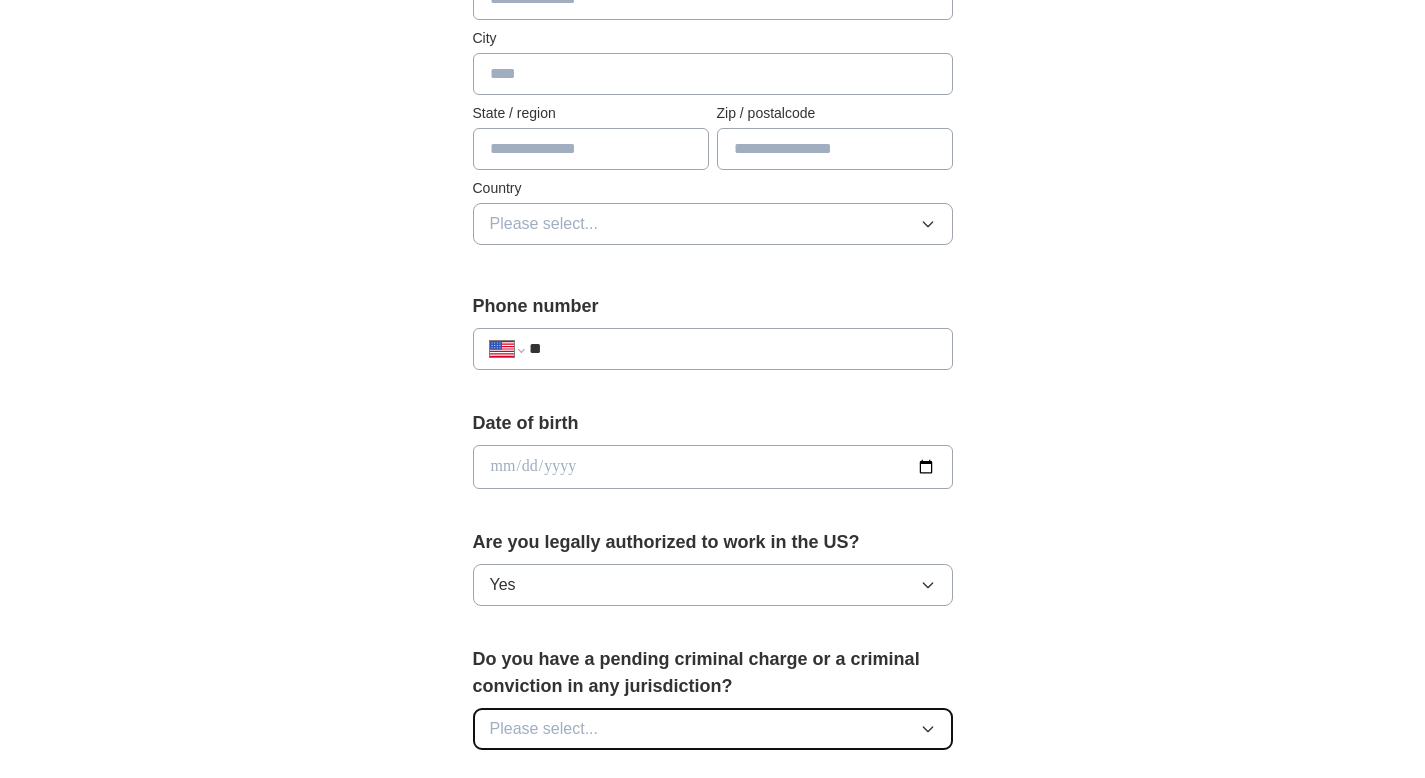 click on "Please select..." at bounding box center [713, 729] 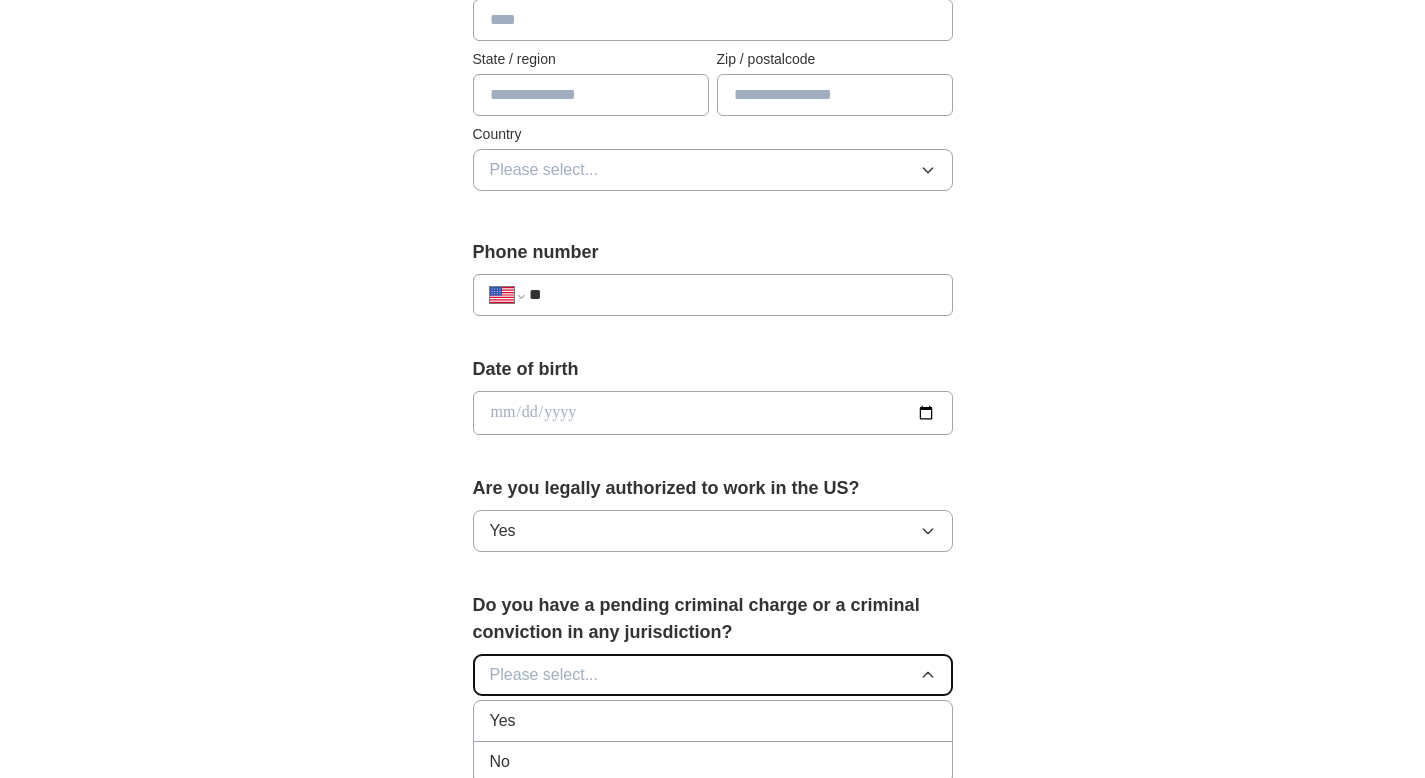 scroll, scrollTop: 635, scrollLeft: 0, axis: vertical 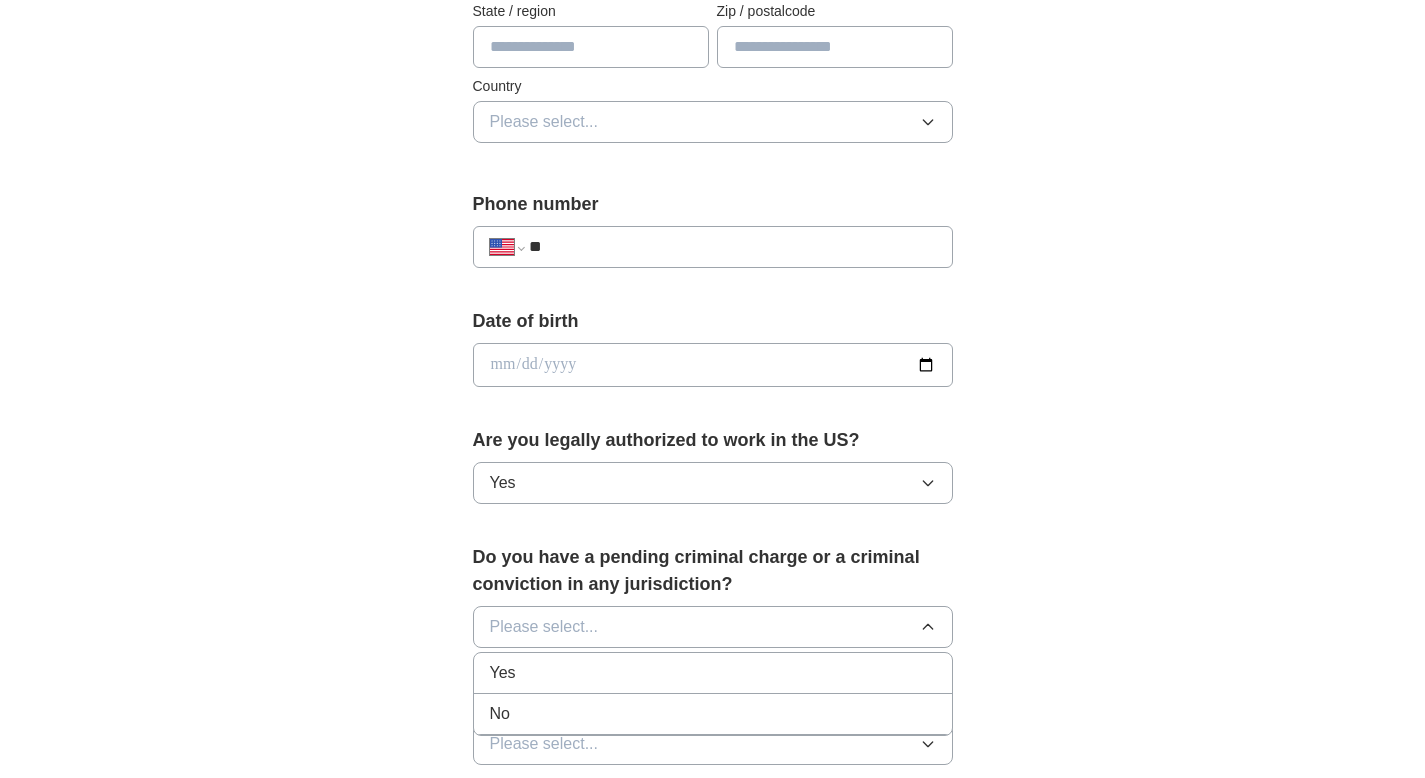 drag, startPoint x: 504, startPoint y: 712, endPoint x: 431, endPoint y: 734, distance: 76.243034 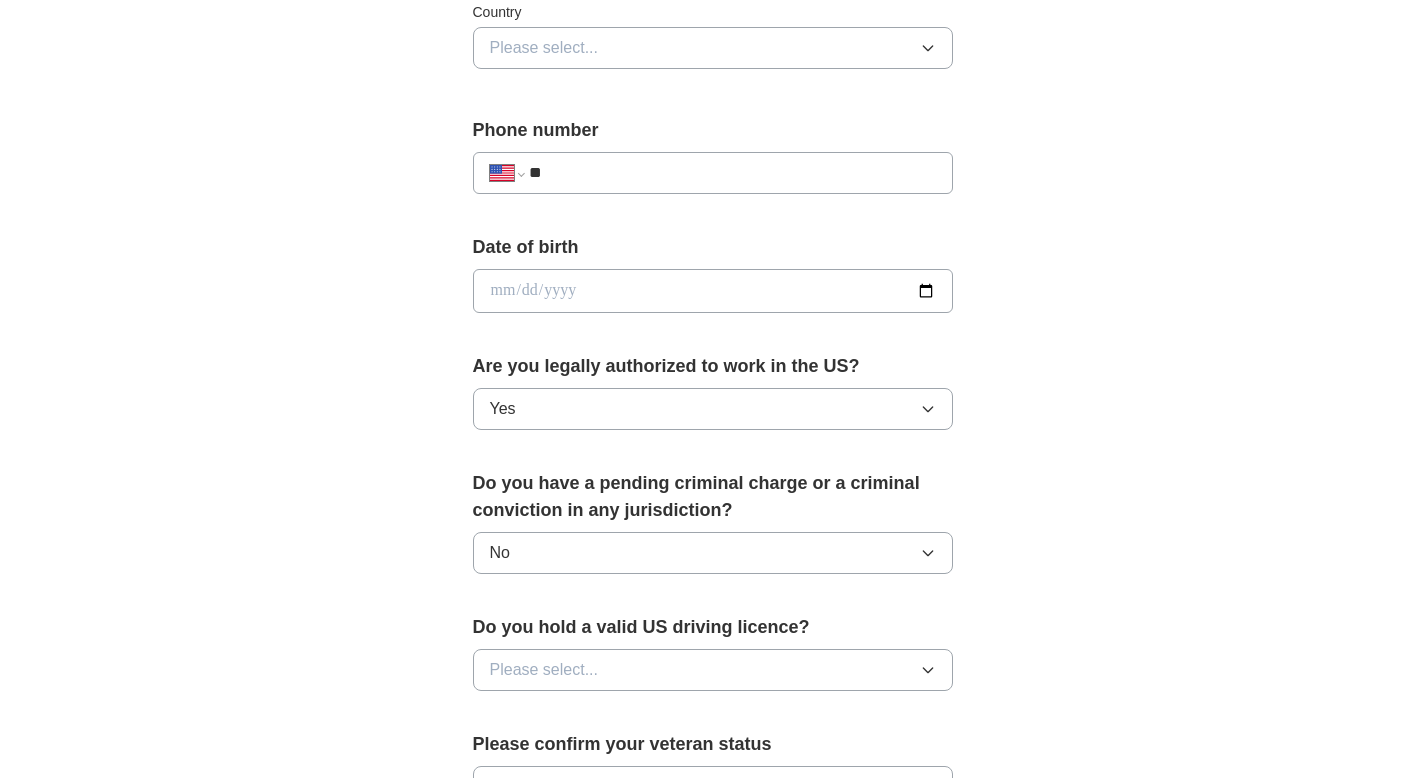 scroll, scrollTop: 1001, scrollLeft: 0, axis: vertical 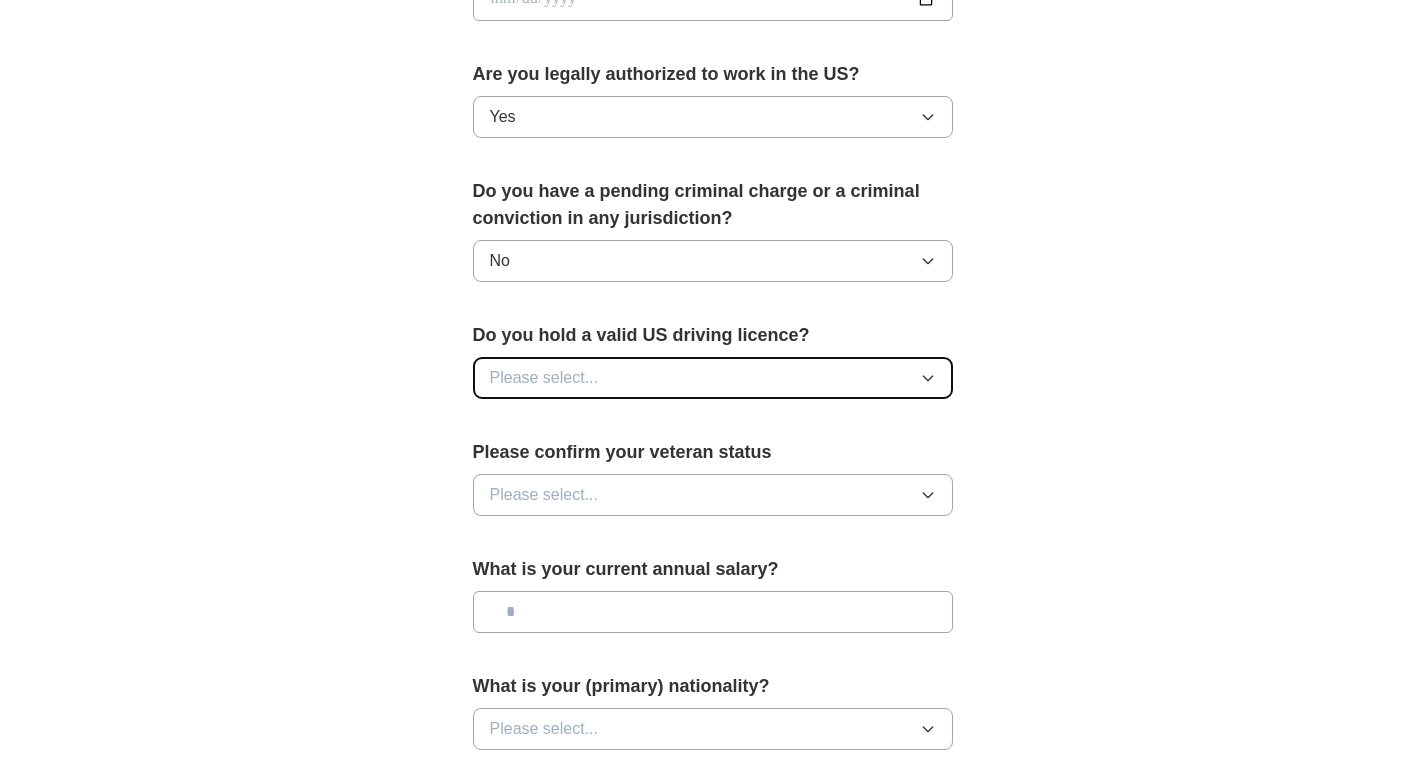 click on "Please select..." at bounding box center [713, 378] 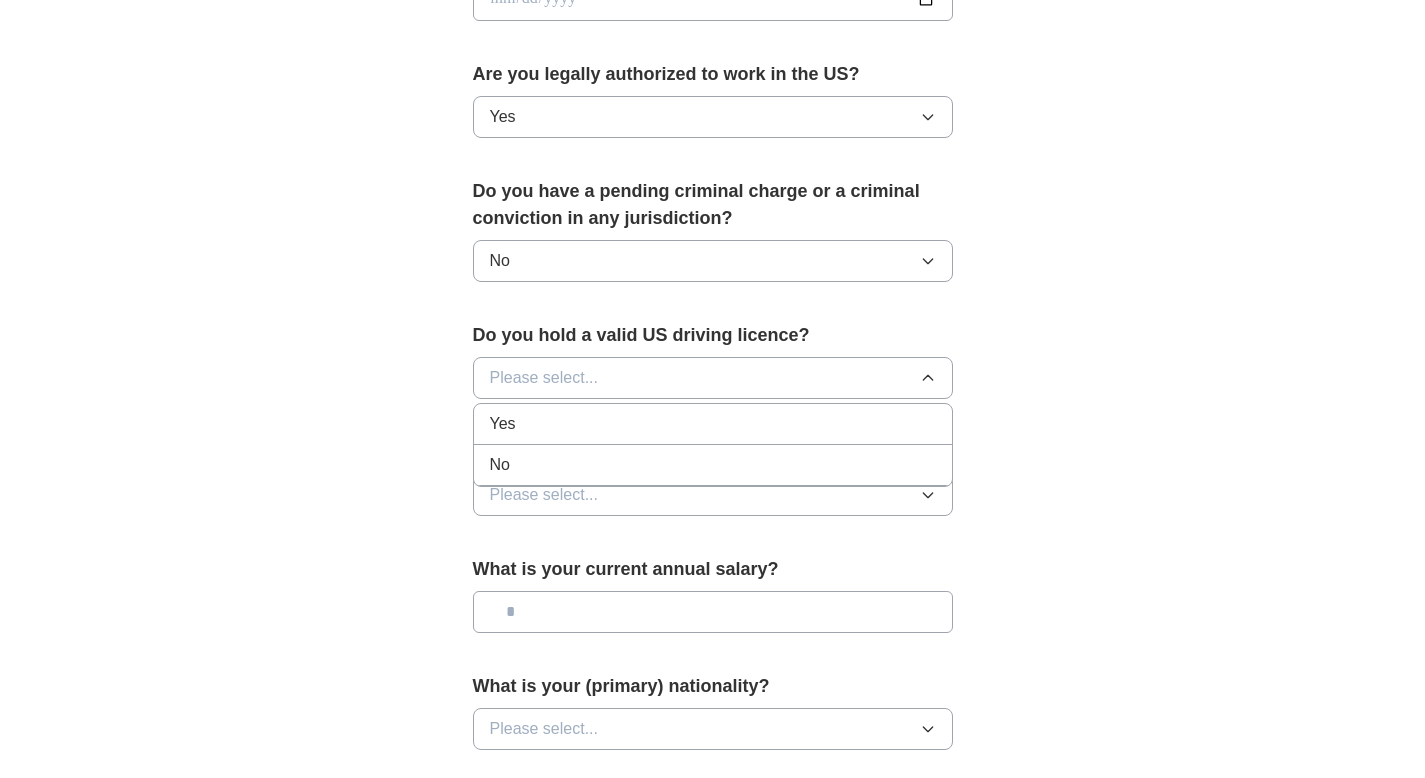 drag, startPoint x: 645, startPoint y: 431, endPoint x: 643, endPoint y: 453, distance: 22.090721 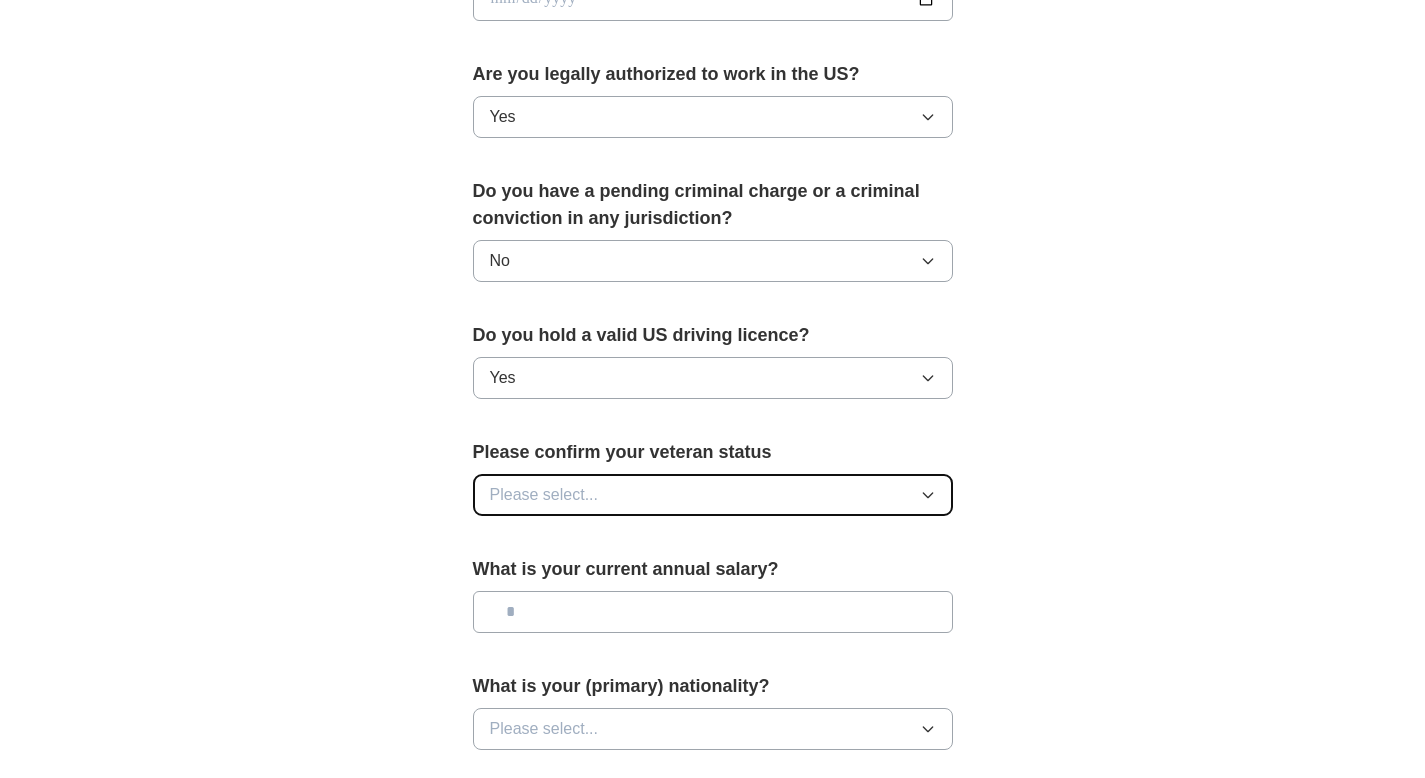 click on "Please select..." at bounding box center [713, 495] 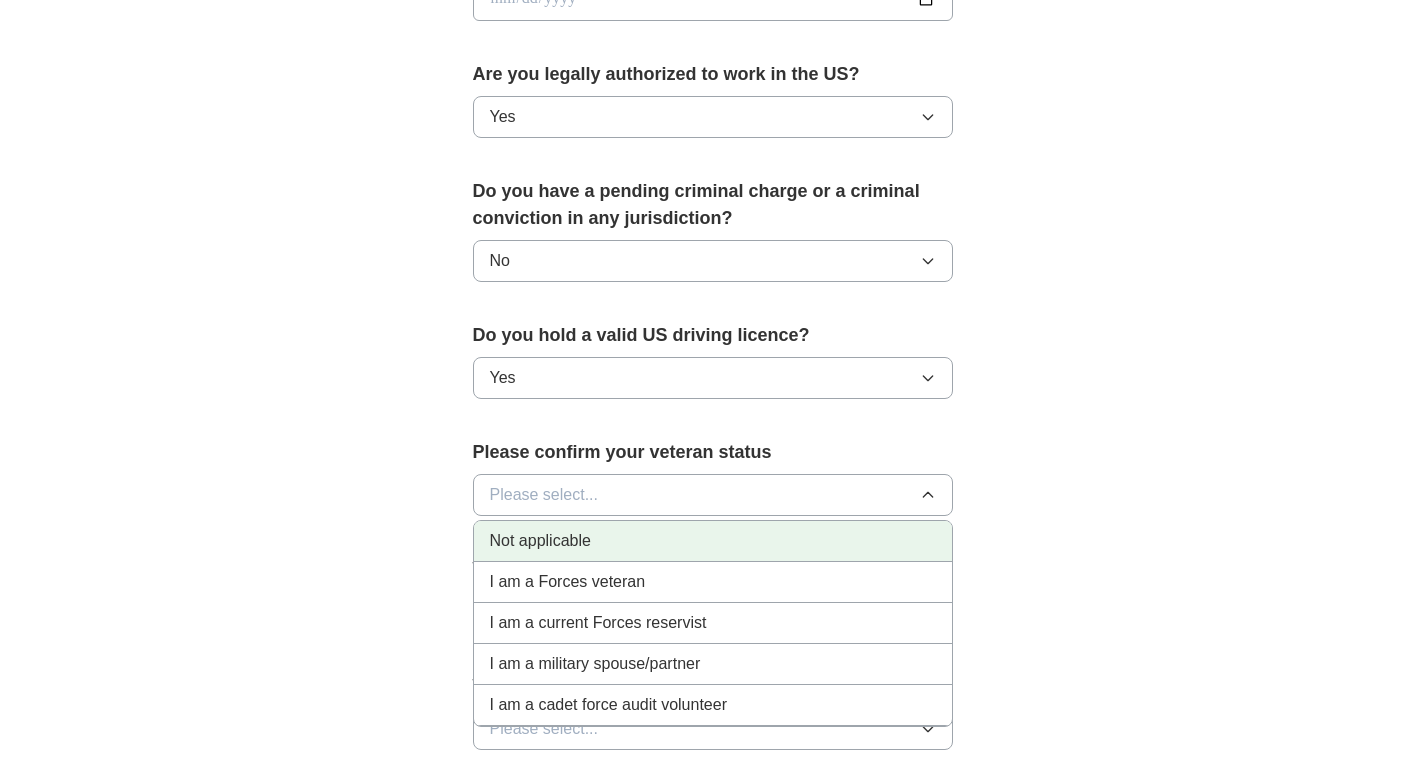 click on "Not applicable" at bounding box center [540, 541] 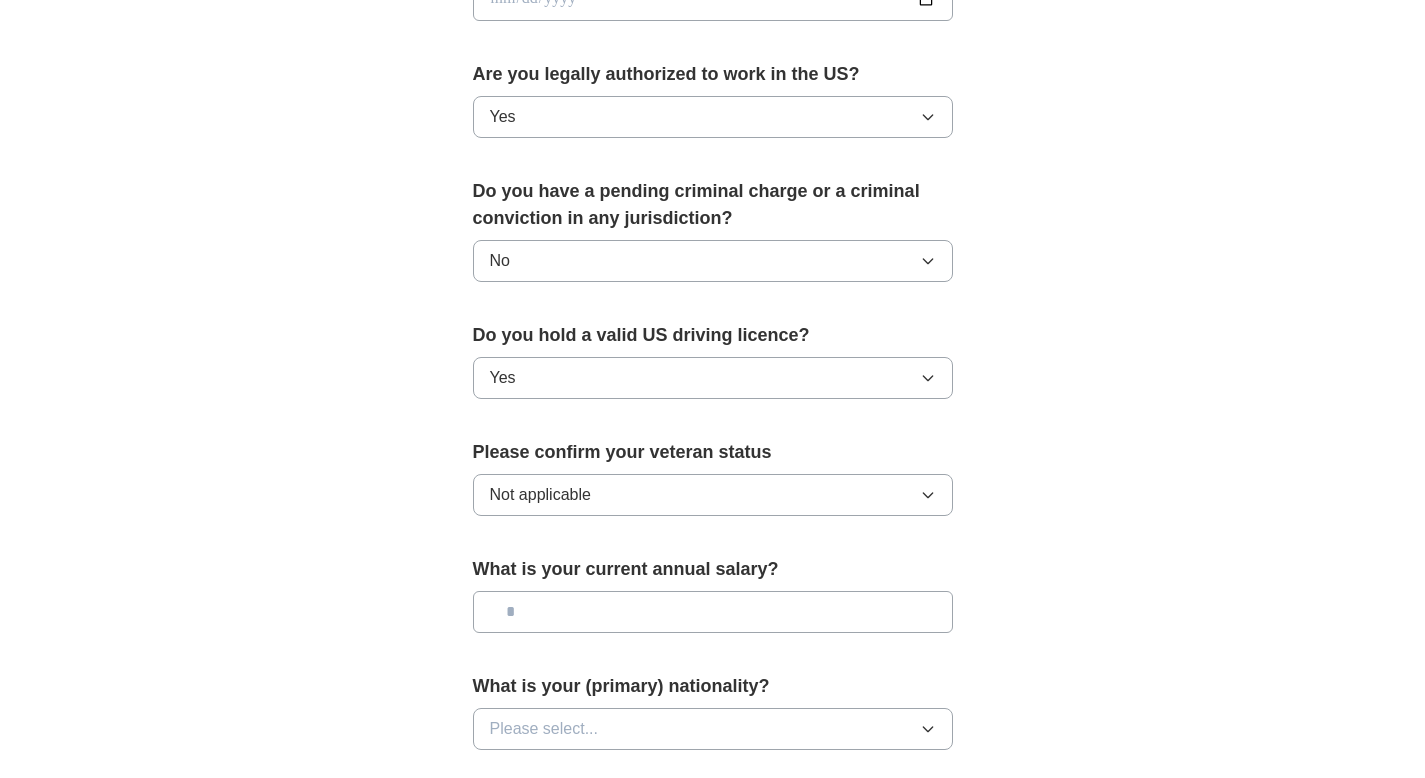 click at bounding box center [713, 612] 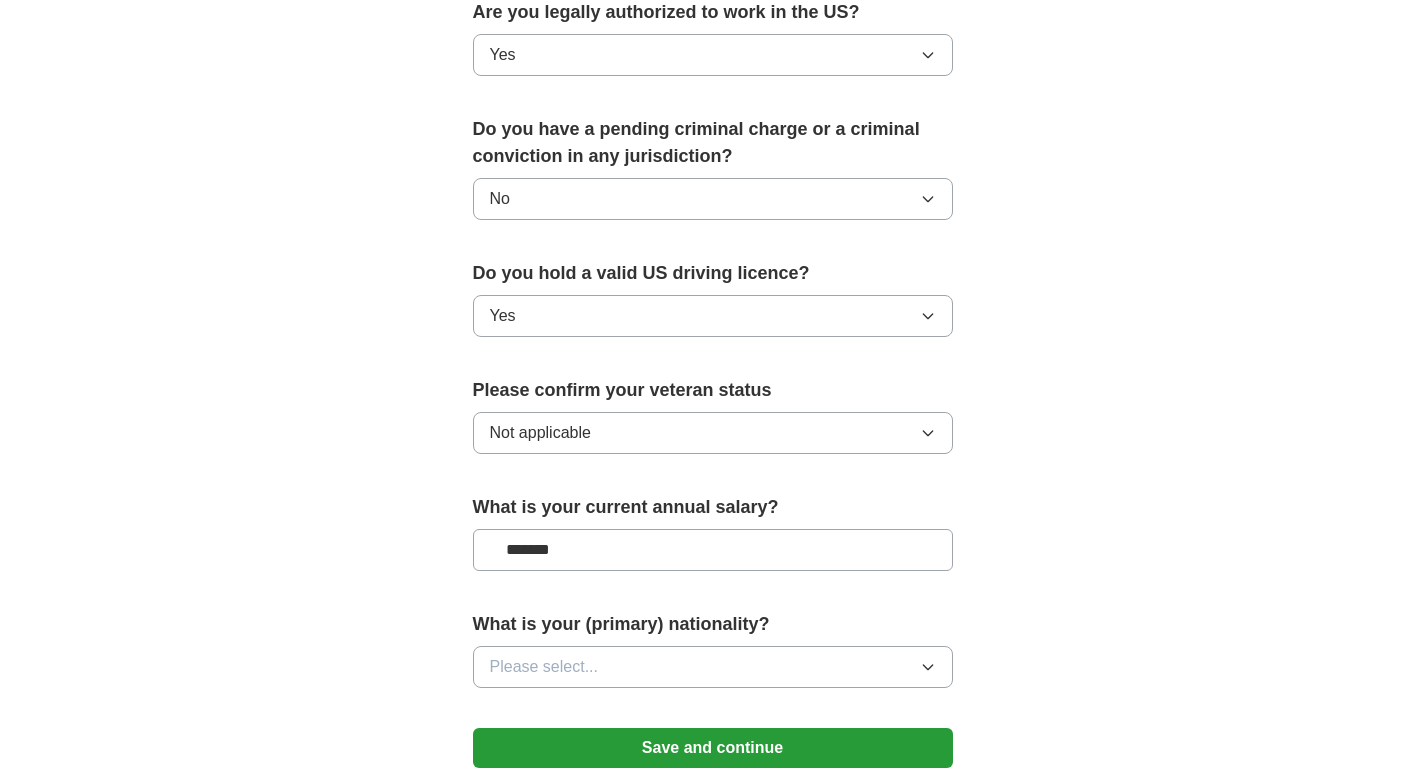 scroll, scrollTop: 1275, scrollLeft: 0, axis: vertical 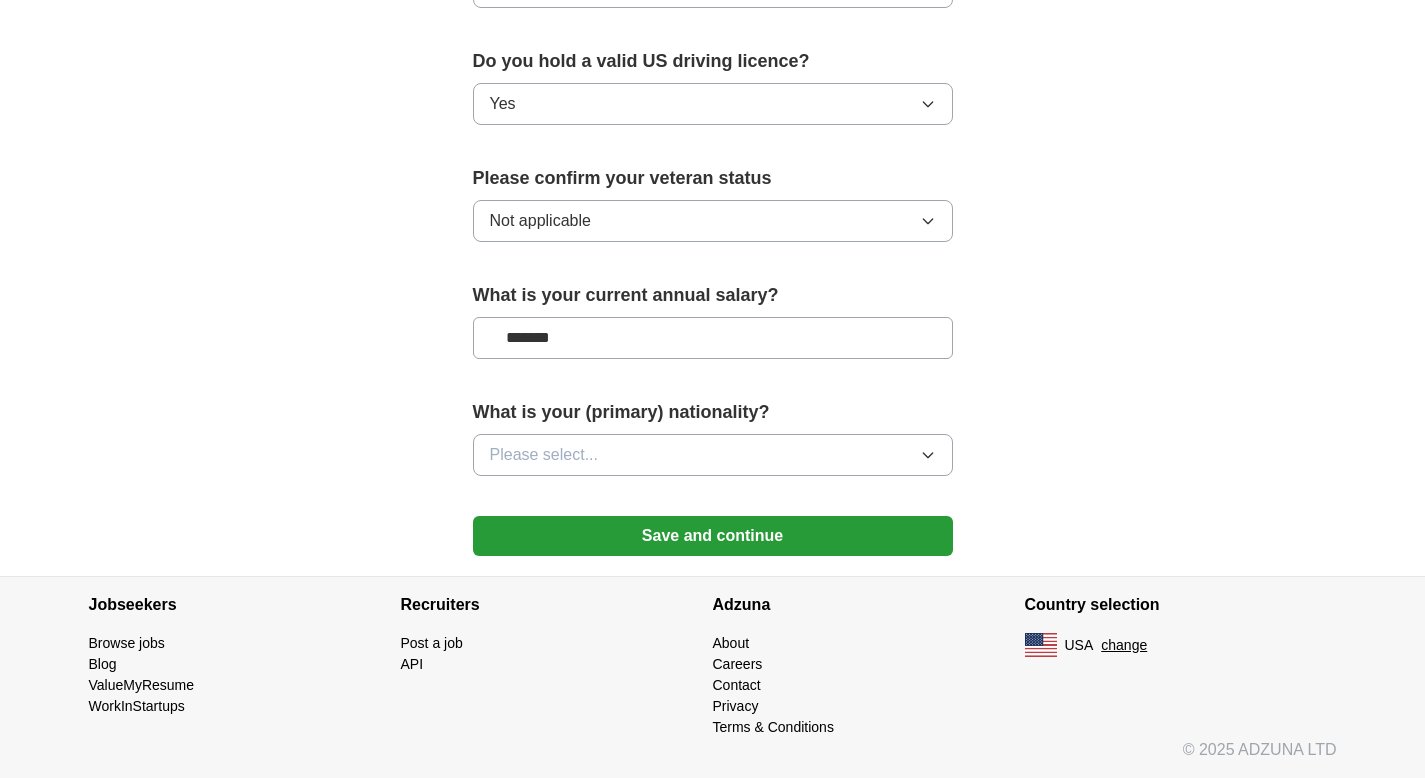 type on "*******" 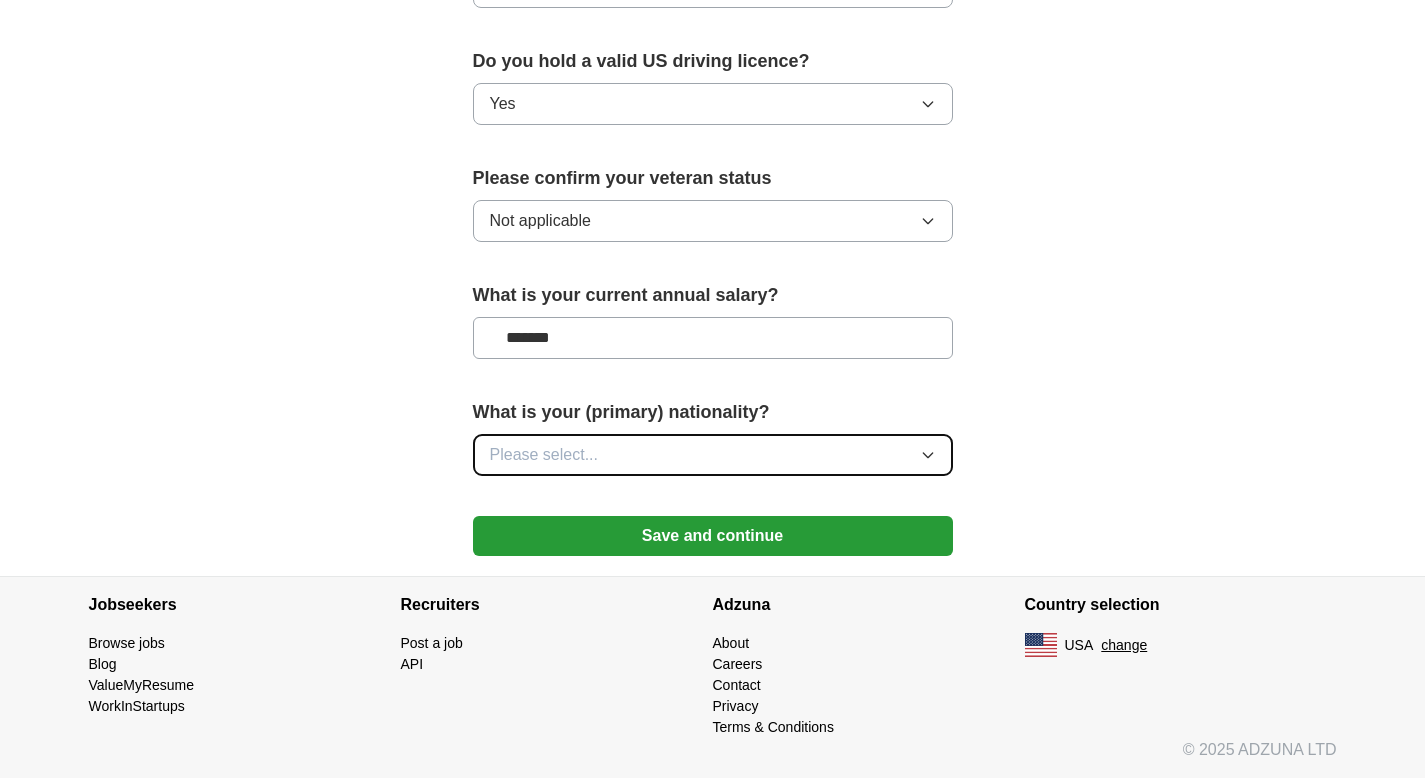 click on "Please select..." at bounding box center (713, 455) 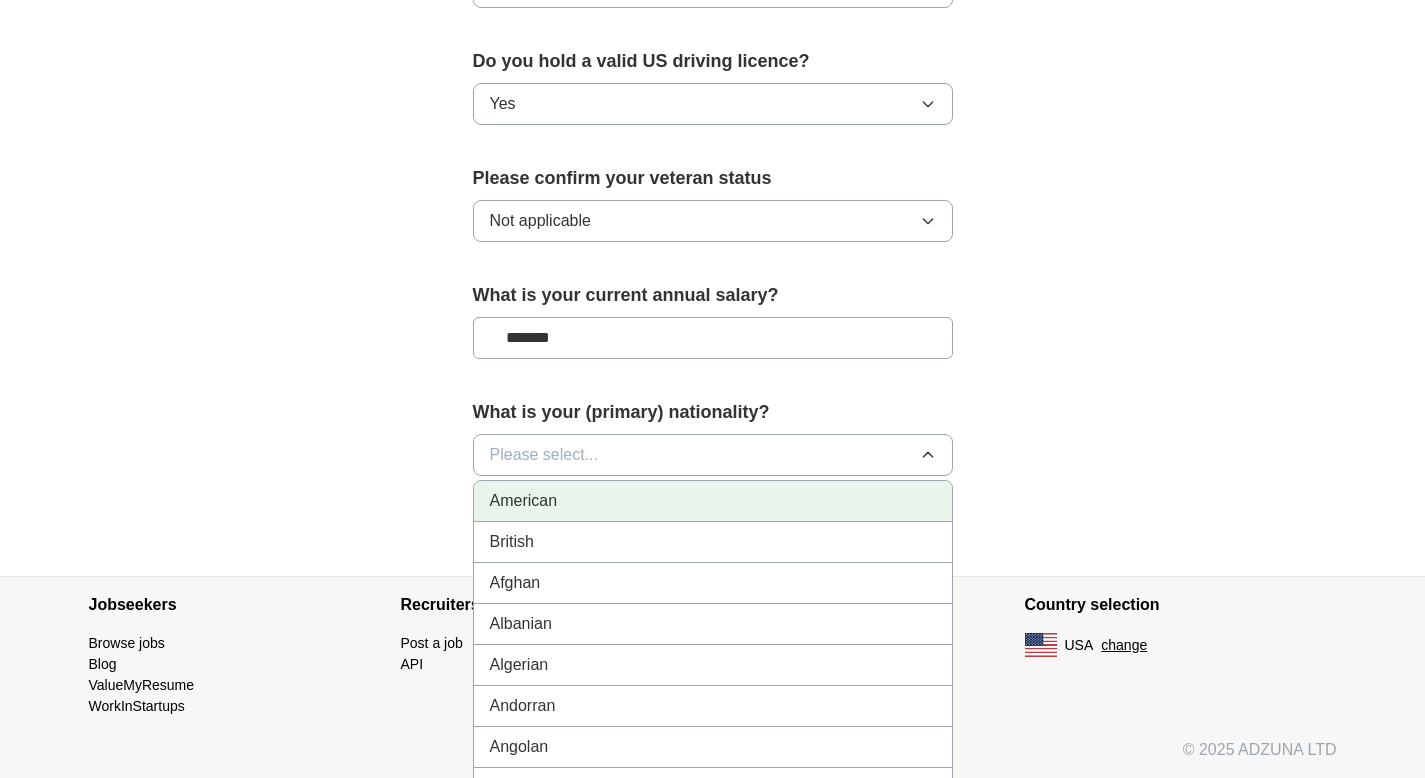click on "American" at bounding box center [713, 501] 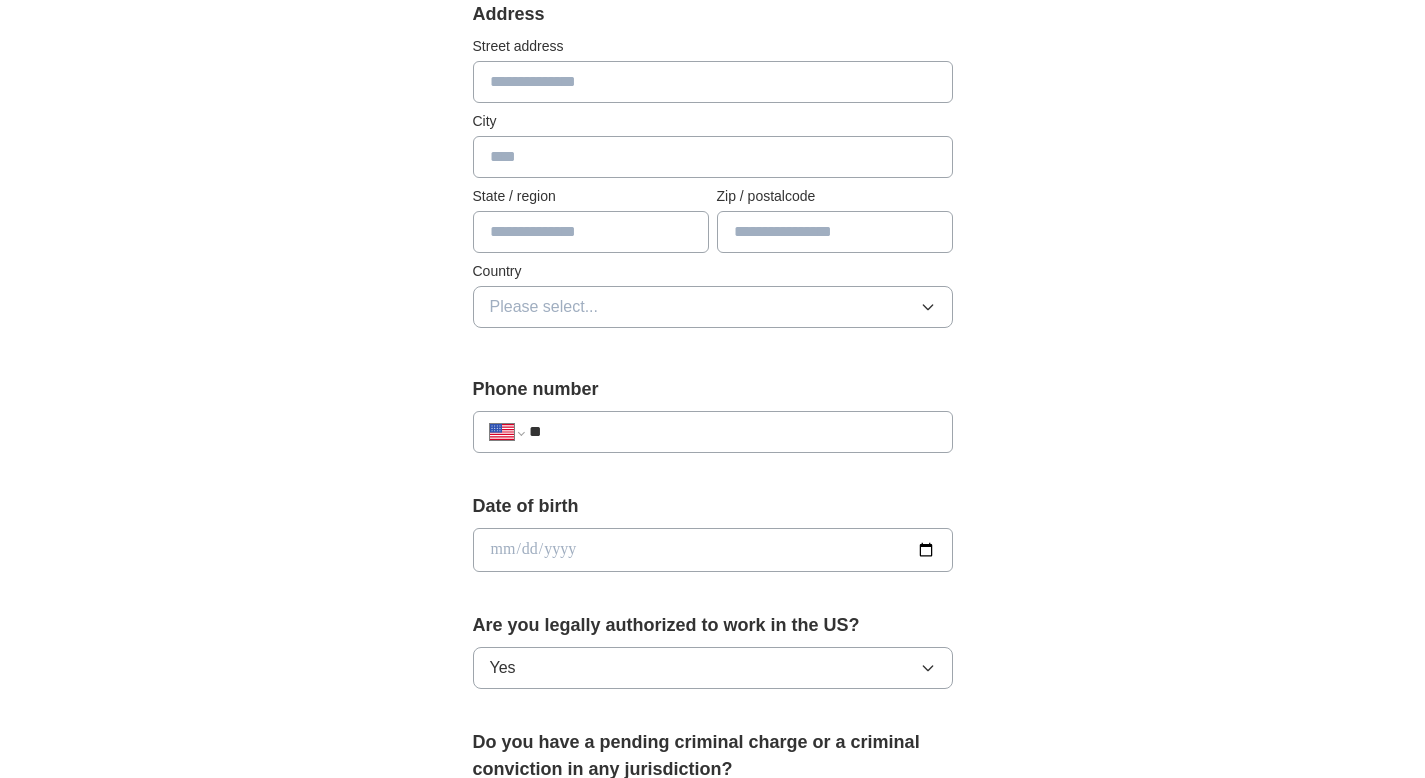 scroll, scrollTop: 369, scrollLeft: 0, axis: vertical 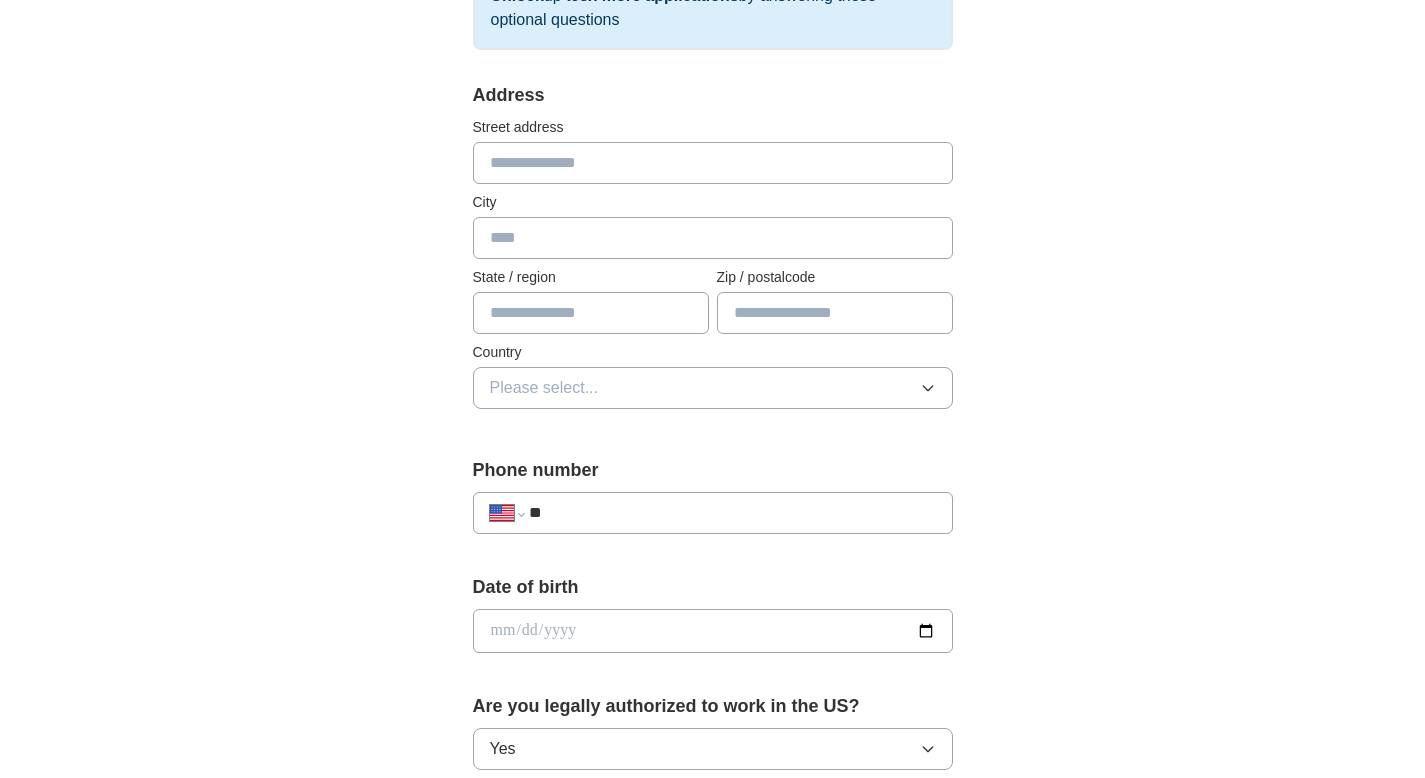 click on "**********" at bounding box center (713, 513) 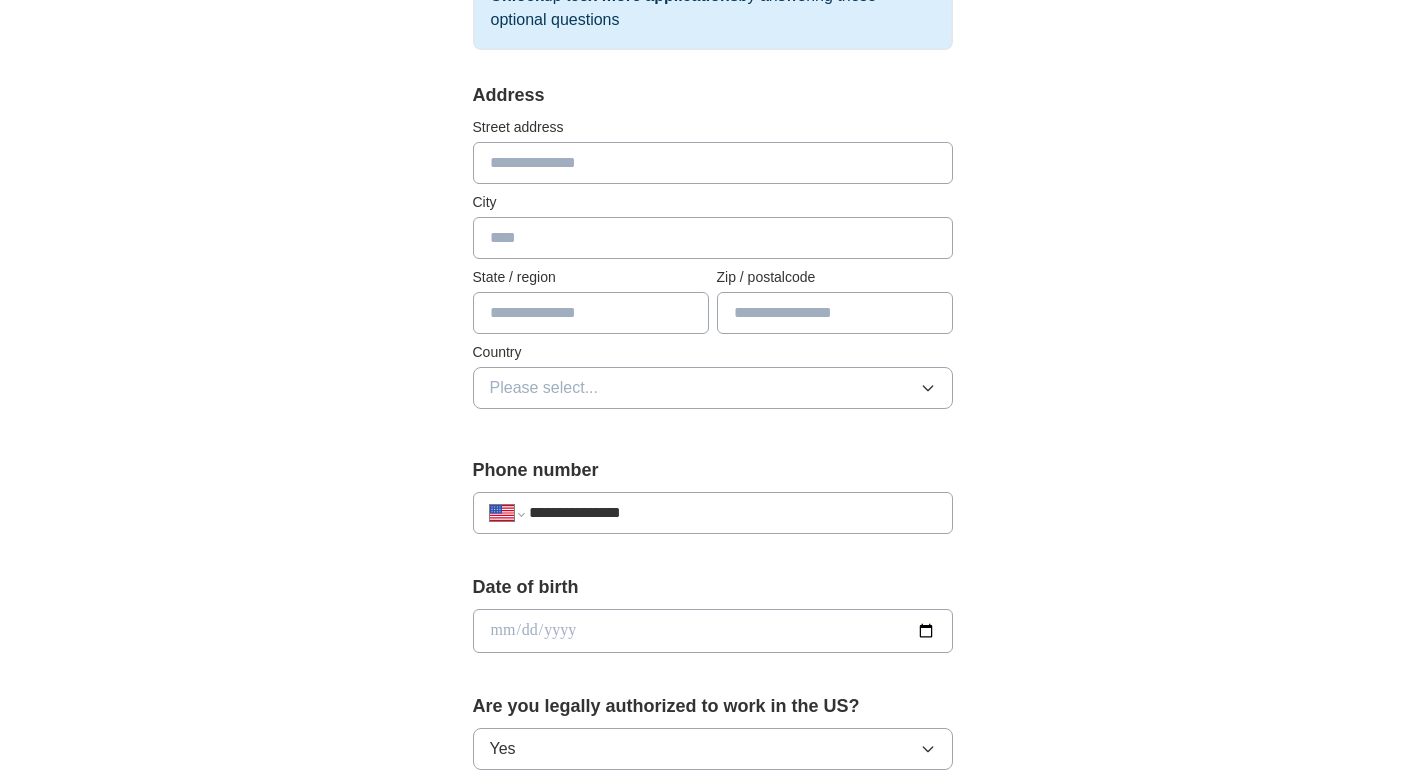 type on "**********" 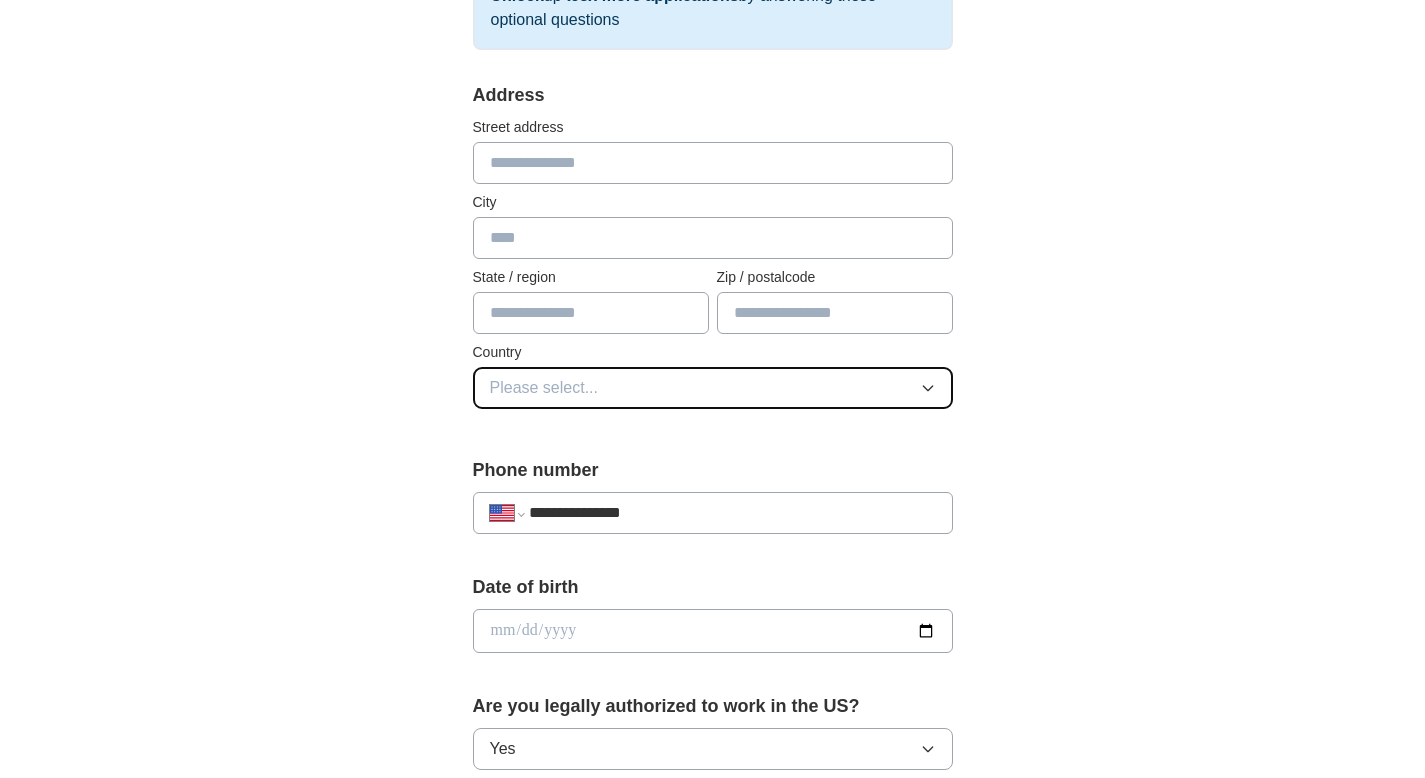 click 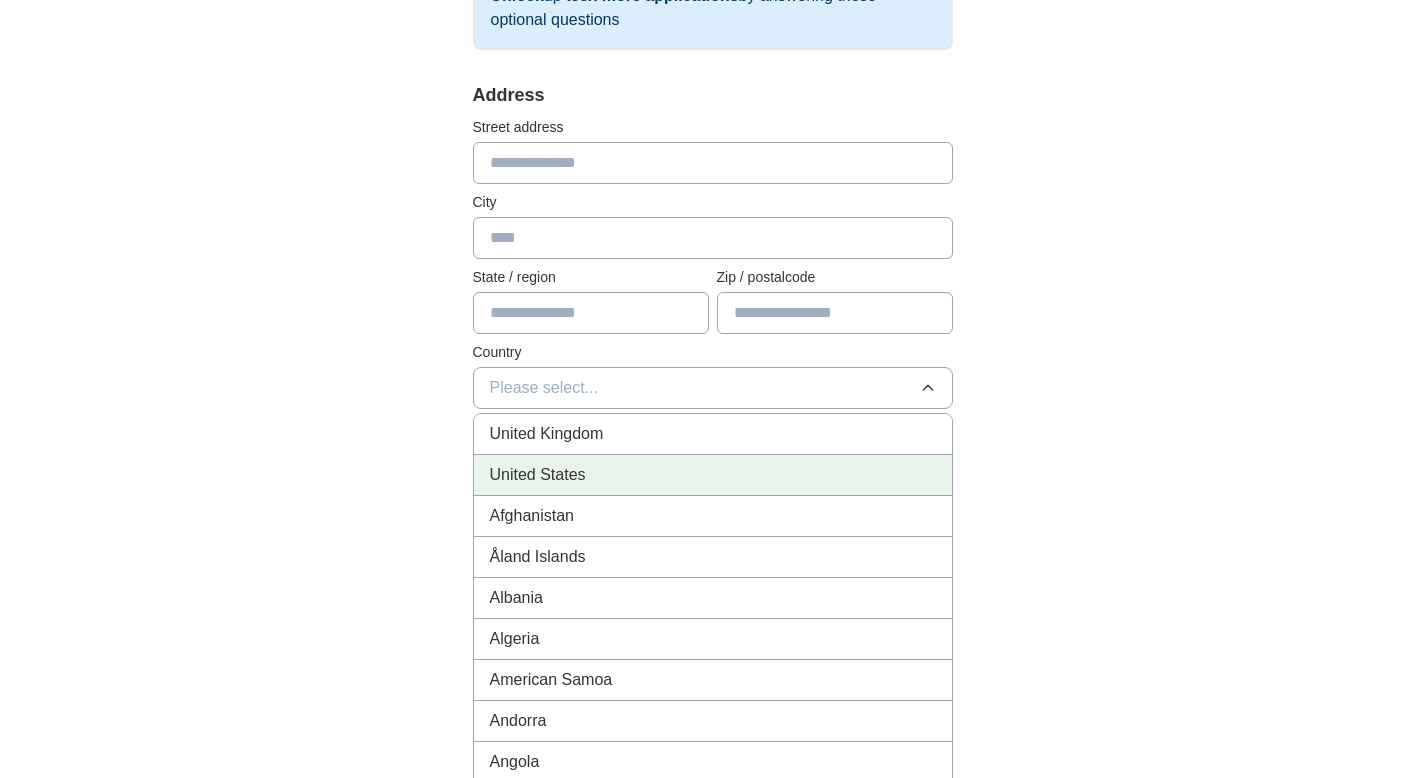 click on "United States" at bounding box center (713, 475) 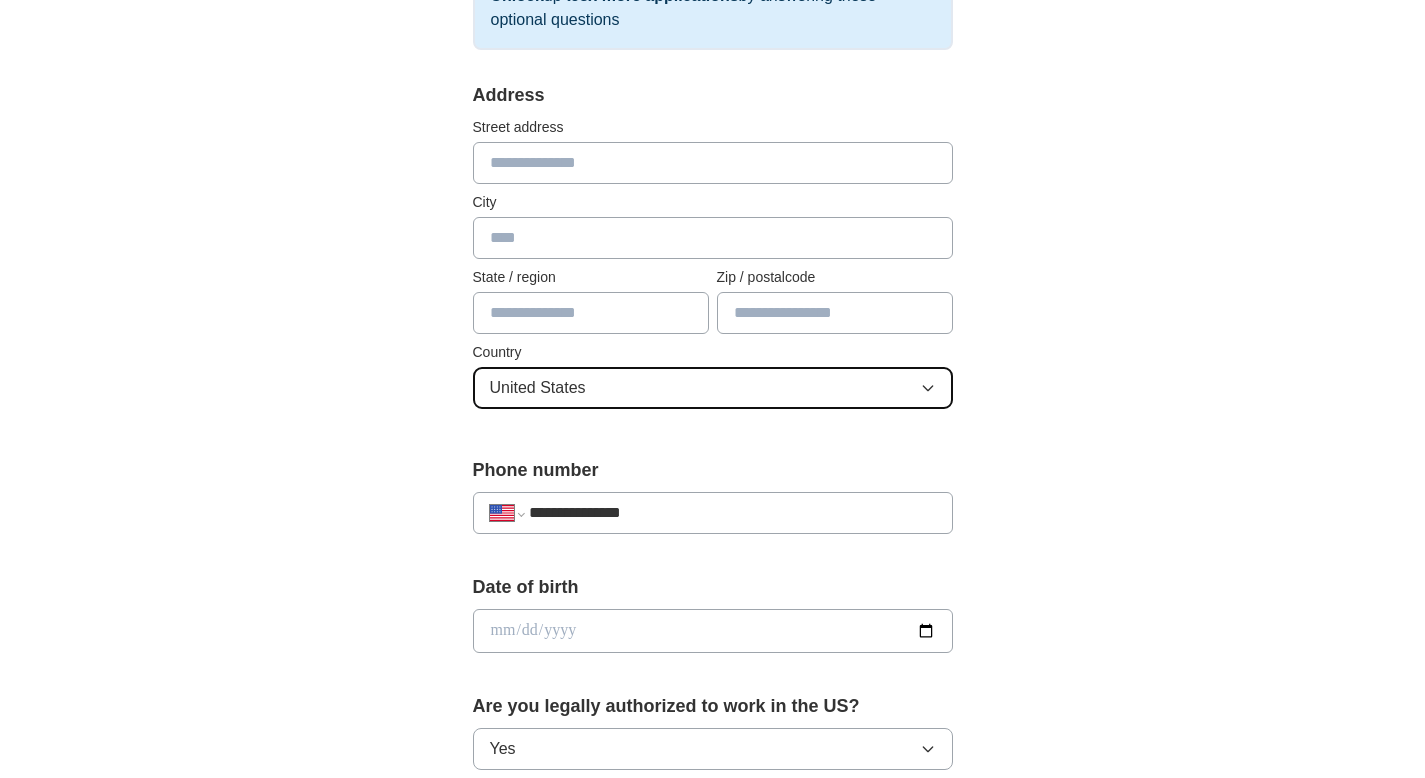 drag, startPoint x: 501, startPoint y: 361, endPoint x: 525, endPoint y: 377, distance: 28.84441 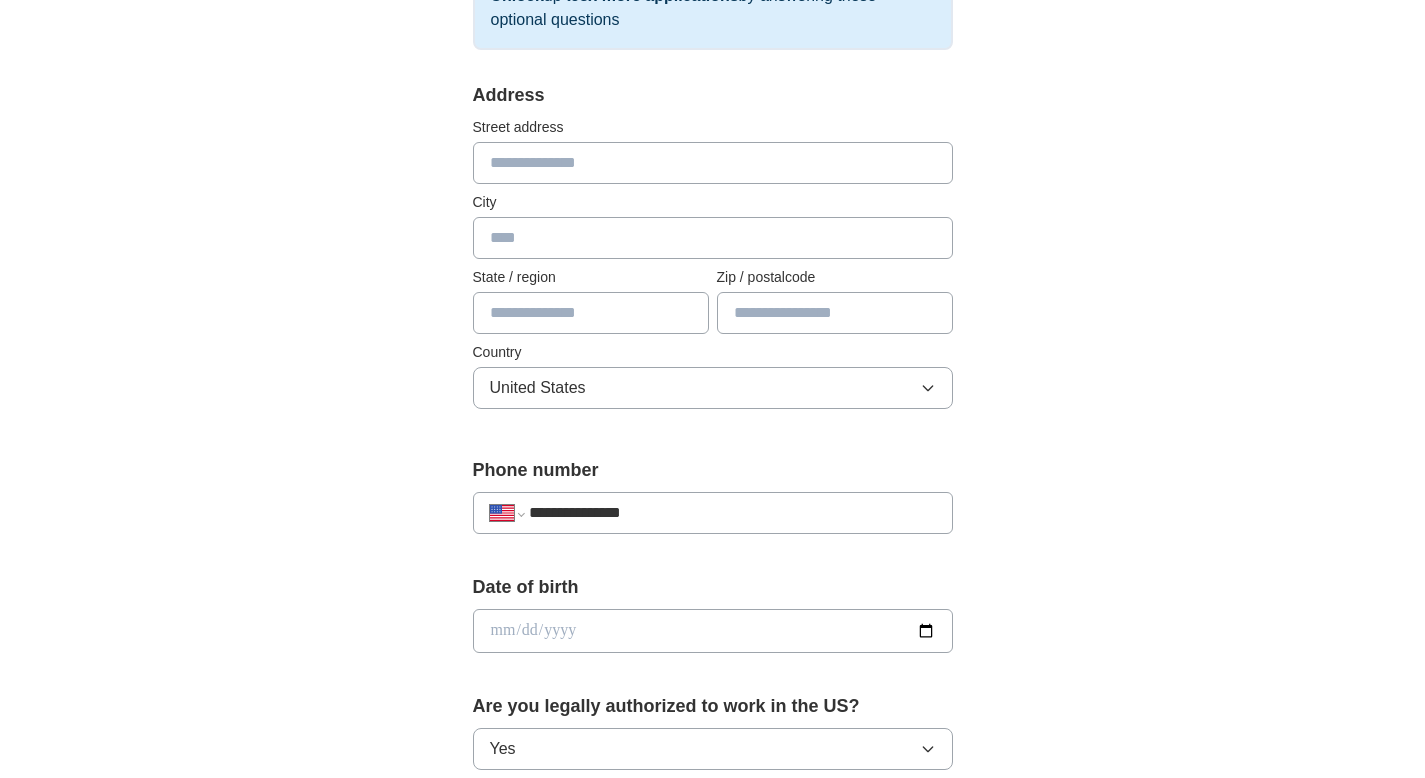 click at bounding box center (591, 313) 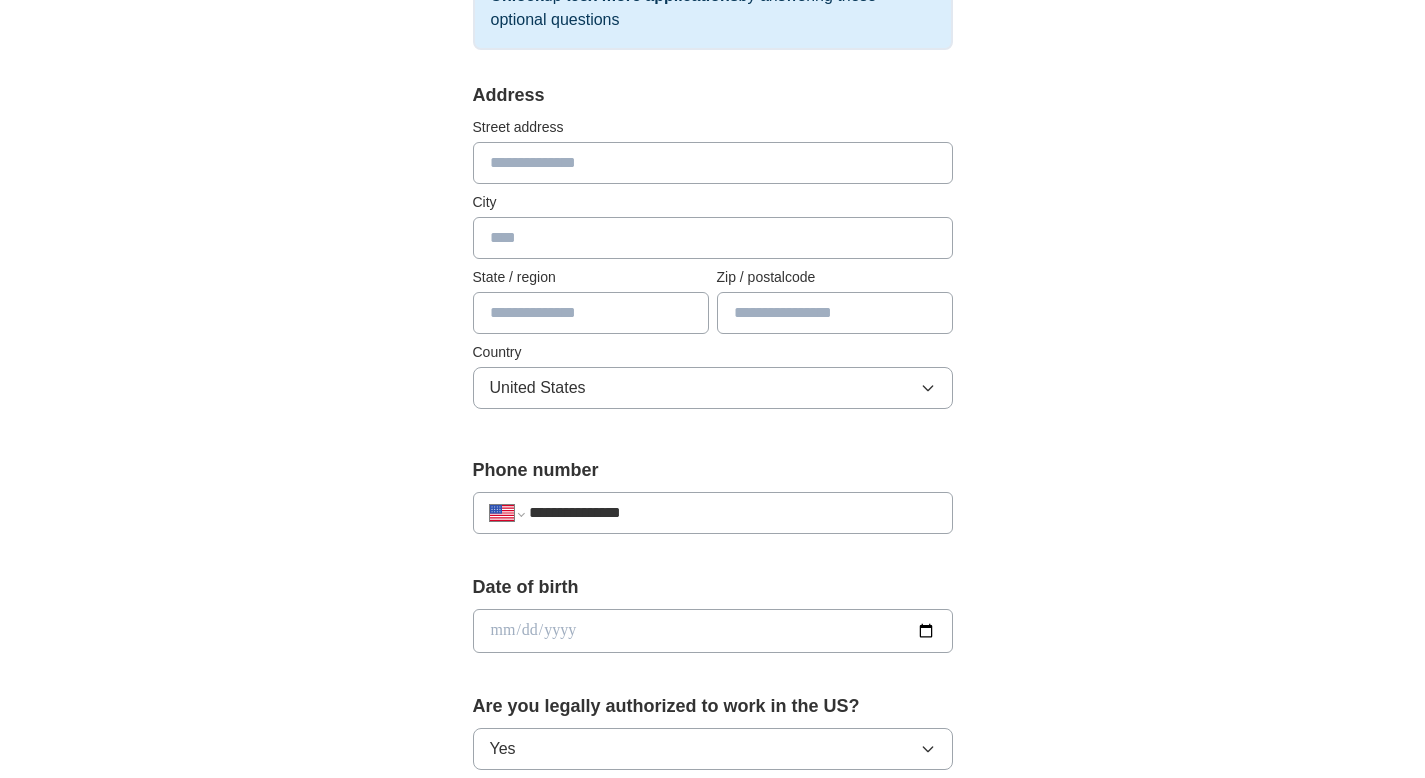 click on "ApplyIQ 🎉 You're applying , [PERSON] ! ApplyIQ will start searching for relevant jobs that match your profile - we'll notify you by email each time we submit an application 🚀 Boost your profile Unlock  up to  3x more applications  by answering these optional questions Address Street address City State / region Zip / postalcode Country United States Phone number [PHONE]" at bounding box center [713, 587] 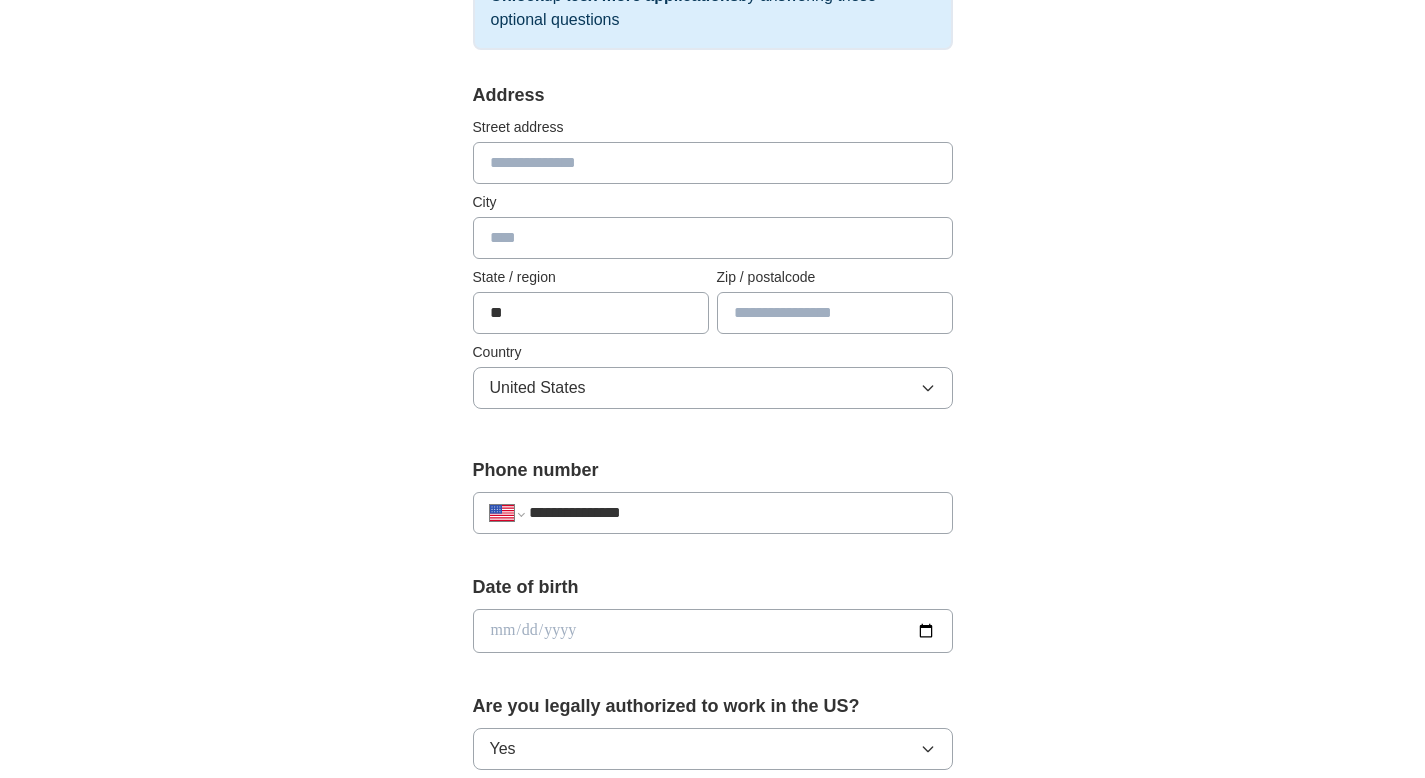 type on "**" 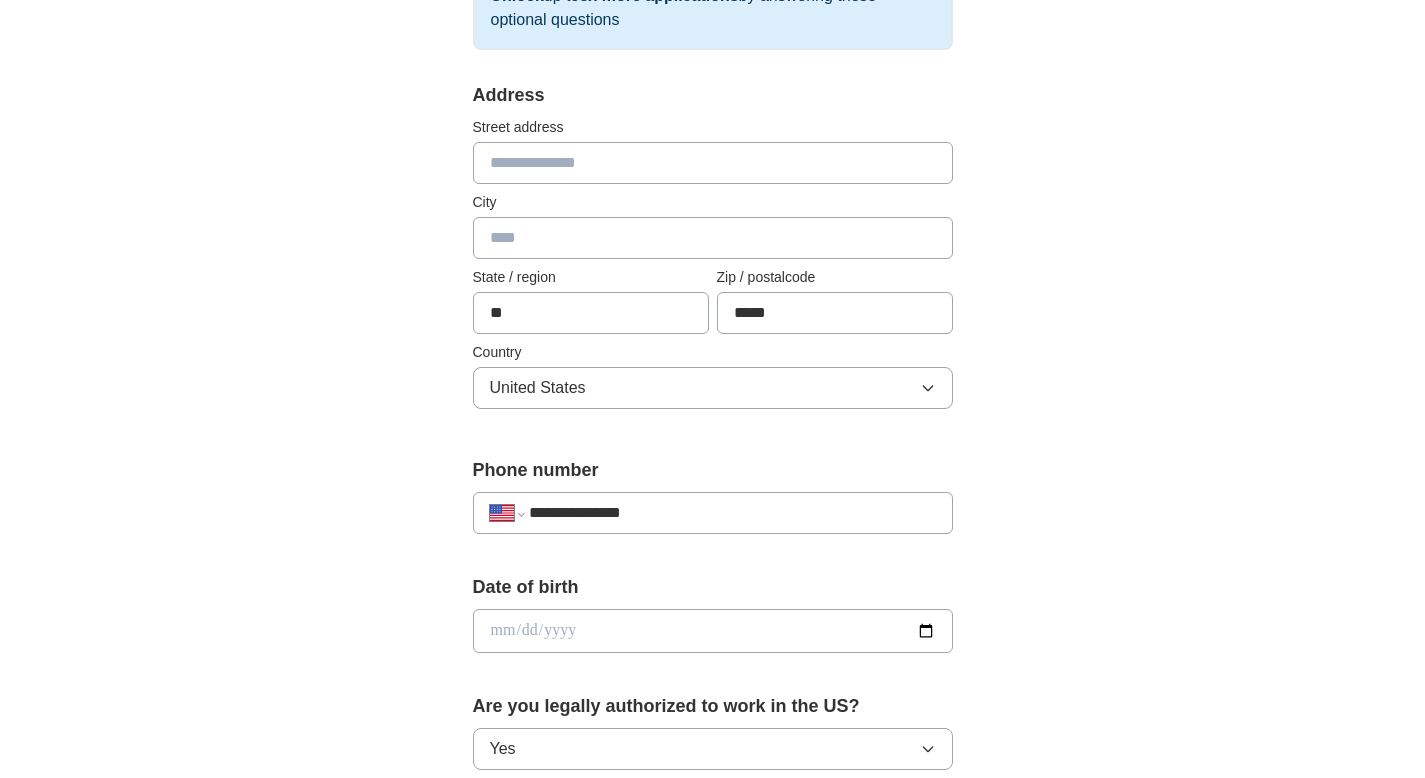 scroll, scrollTop: 365, scrollLeft: 0, axis: vertical 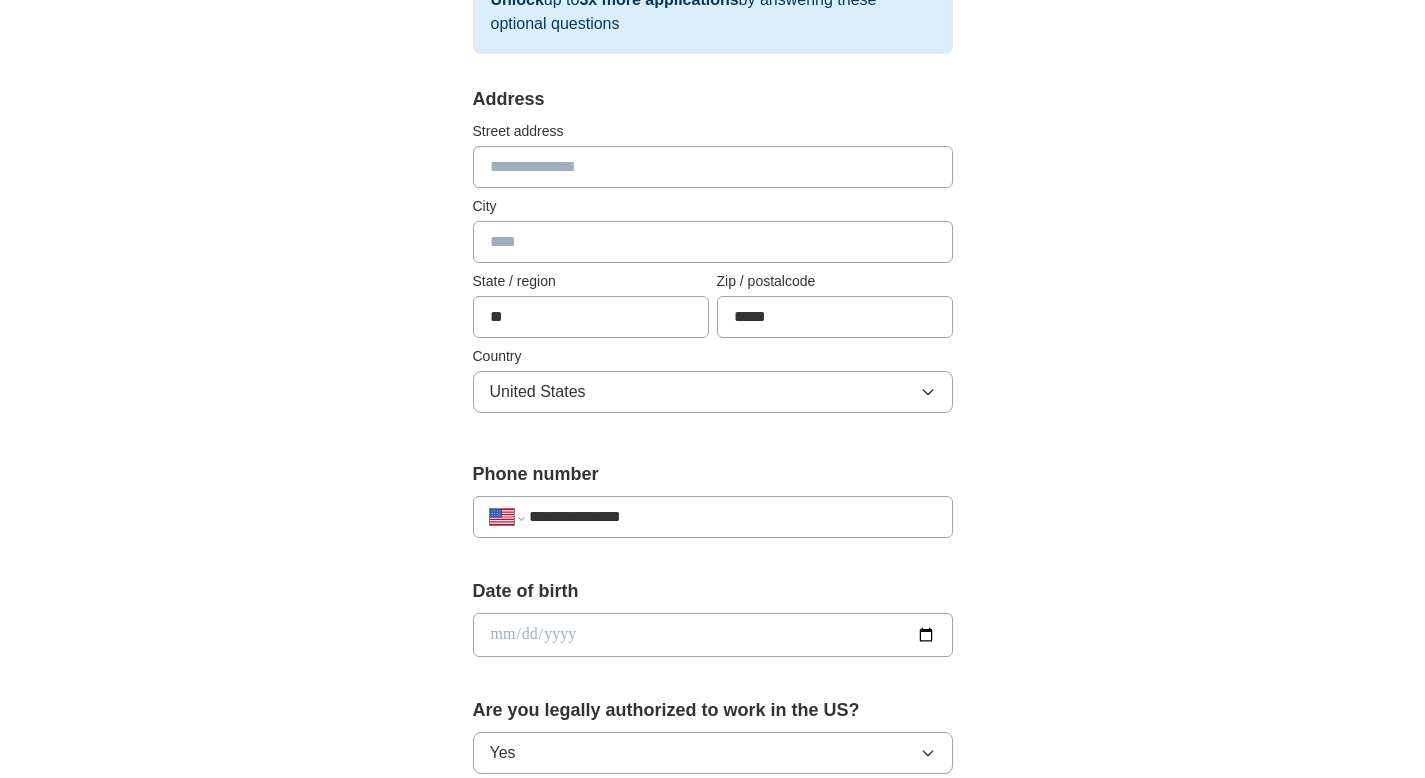 type on "*****" 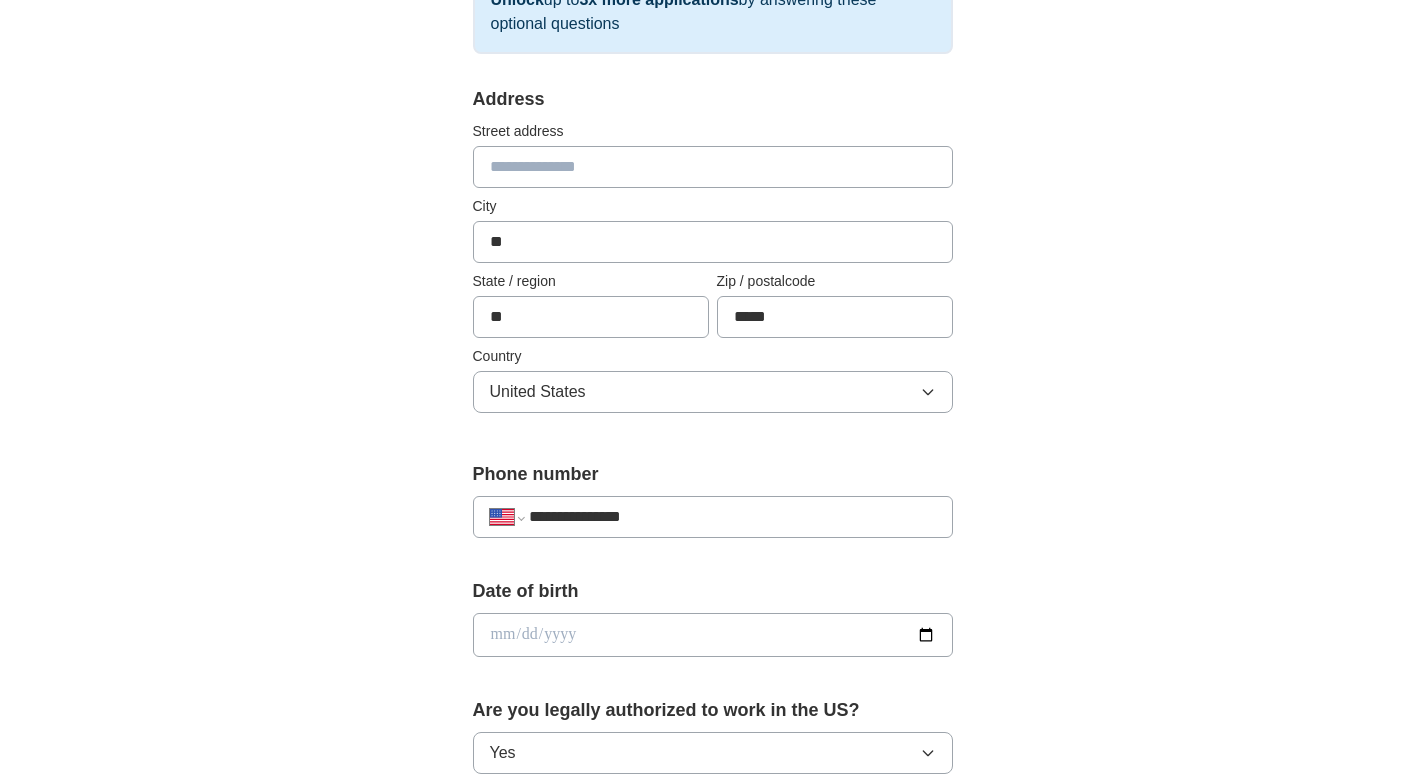 type on "*" 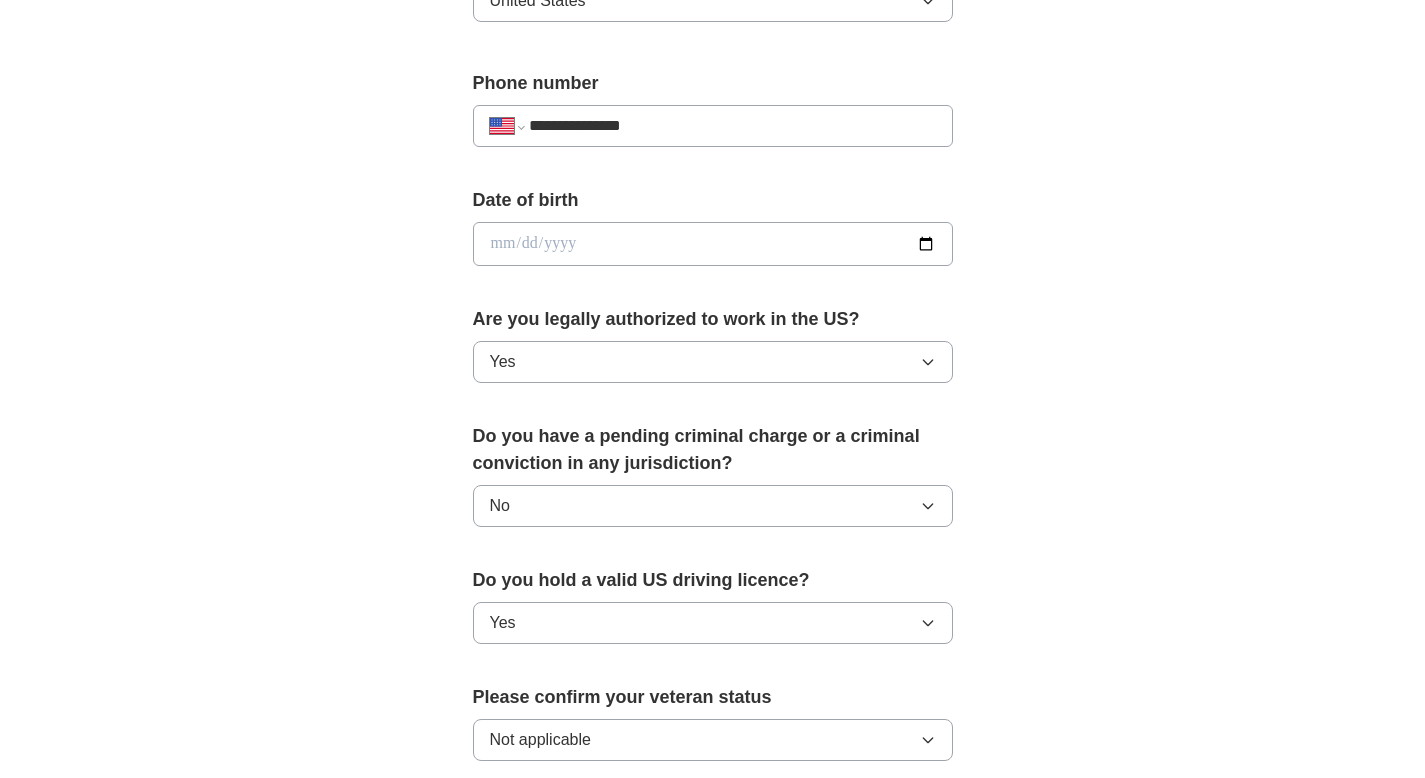 scroll, scrollTop: 1275, scrollLeft: 0, axis: vertical 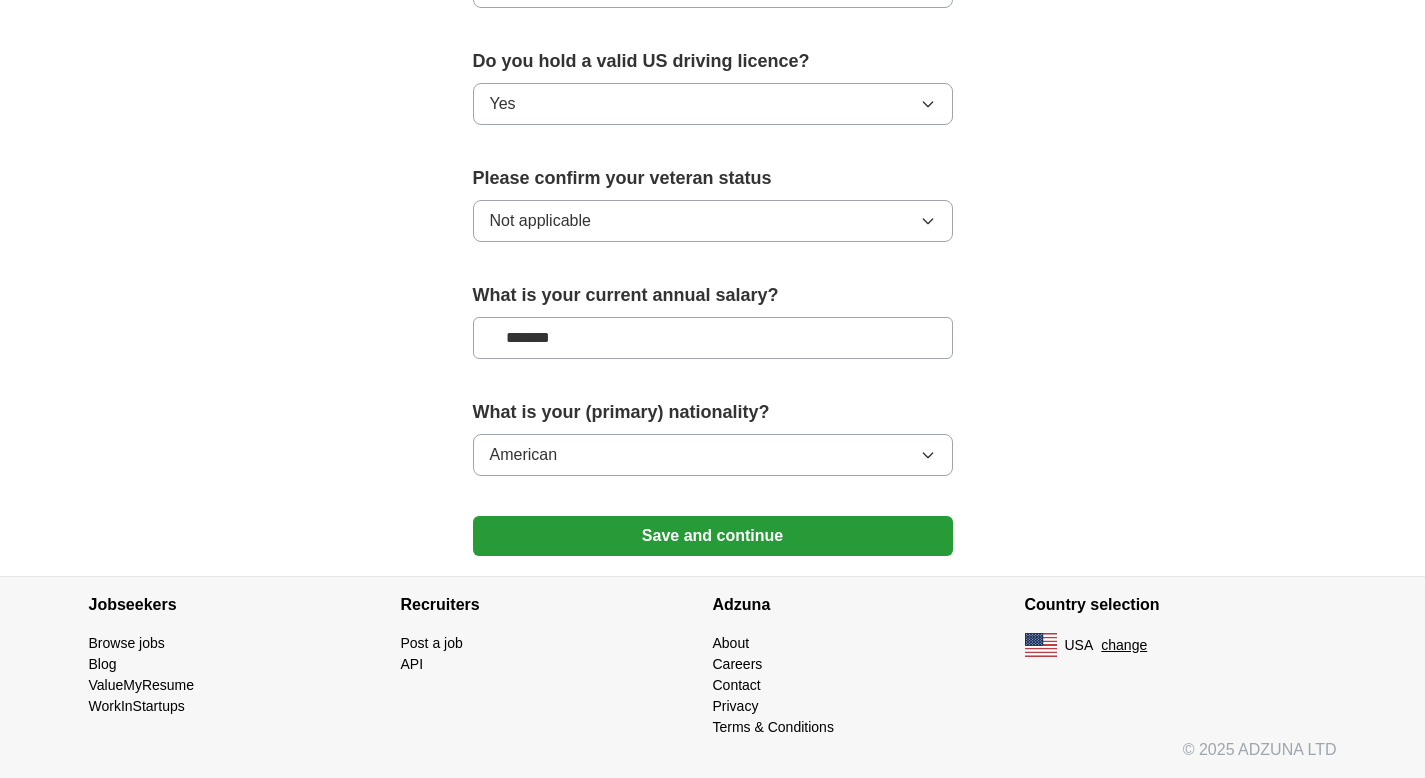 type on "******" 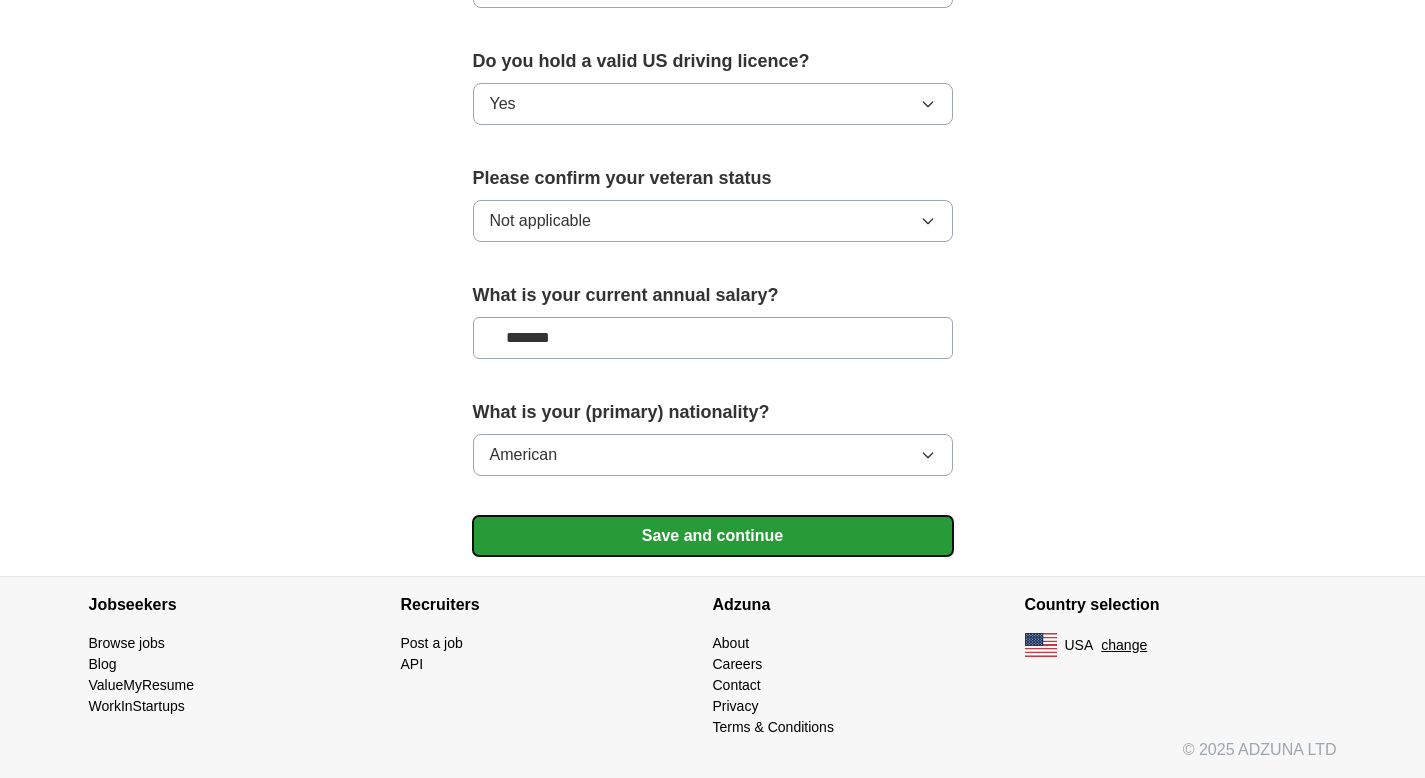 click on "Save and continue" at bounding box center [713, 536] 